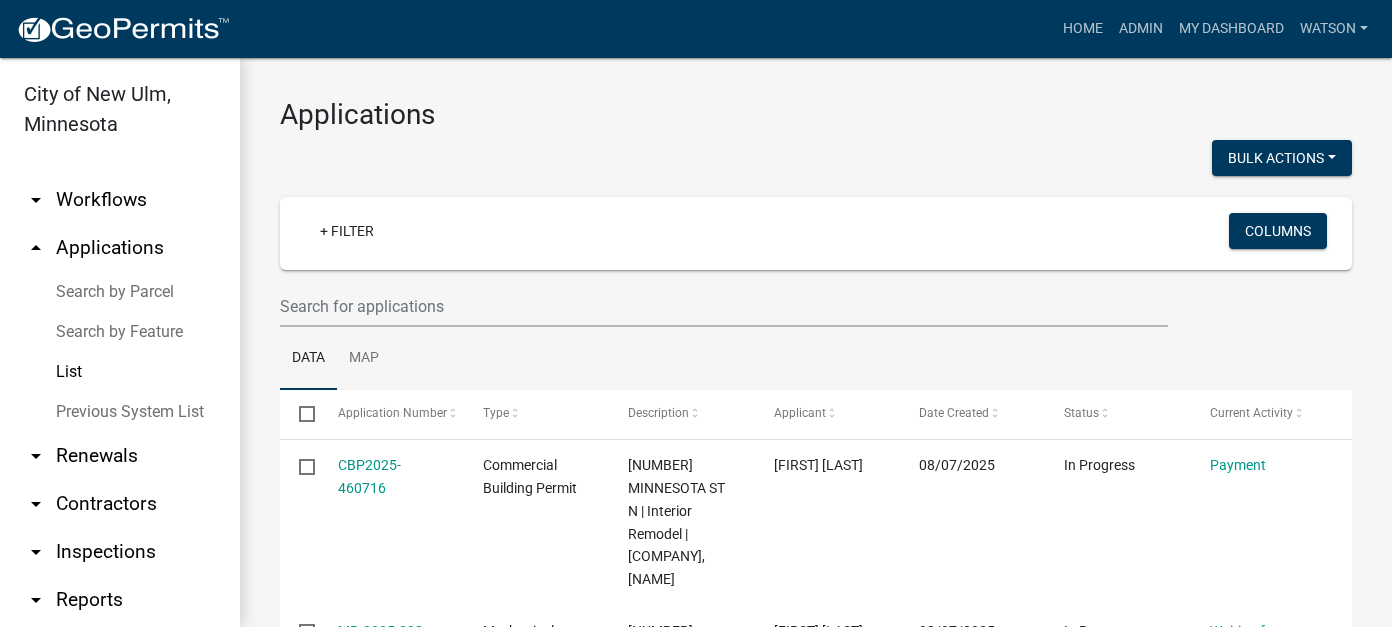 scroll, scrollTop: 0, scrollLeft: 0, axis: both 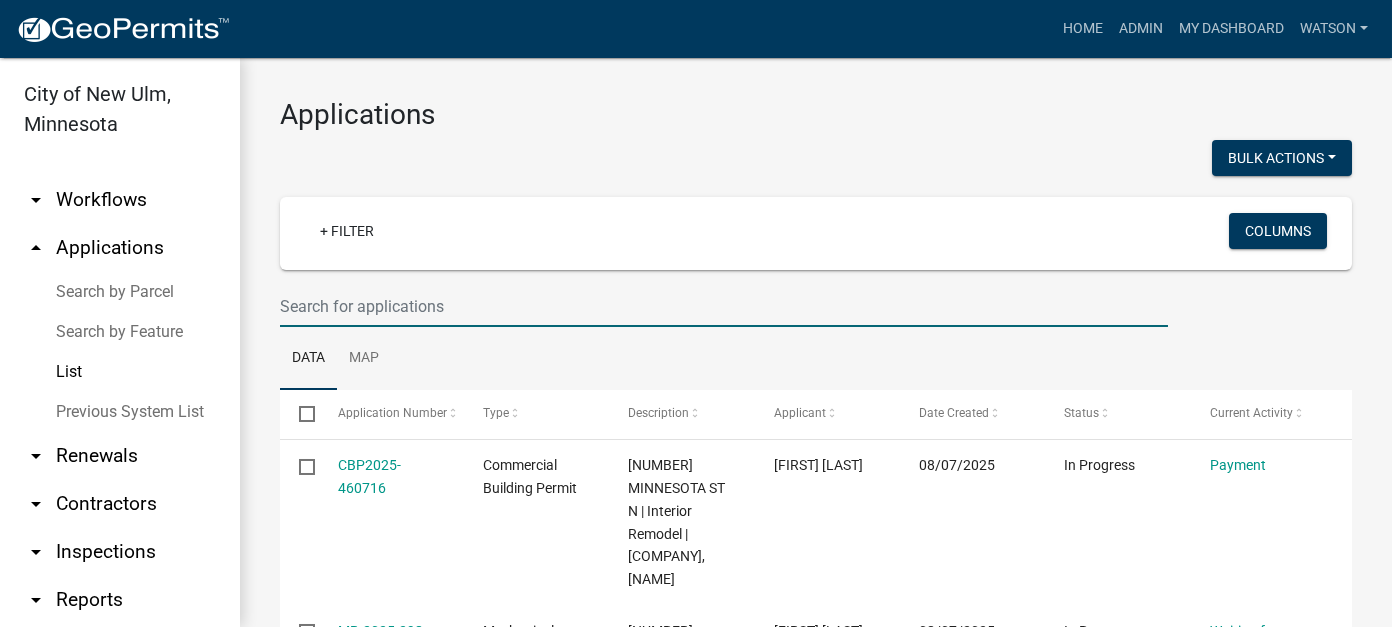 click at bounding box center (724, 306) 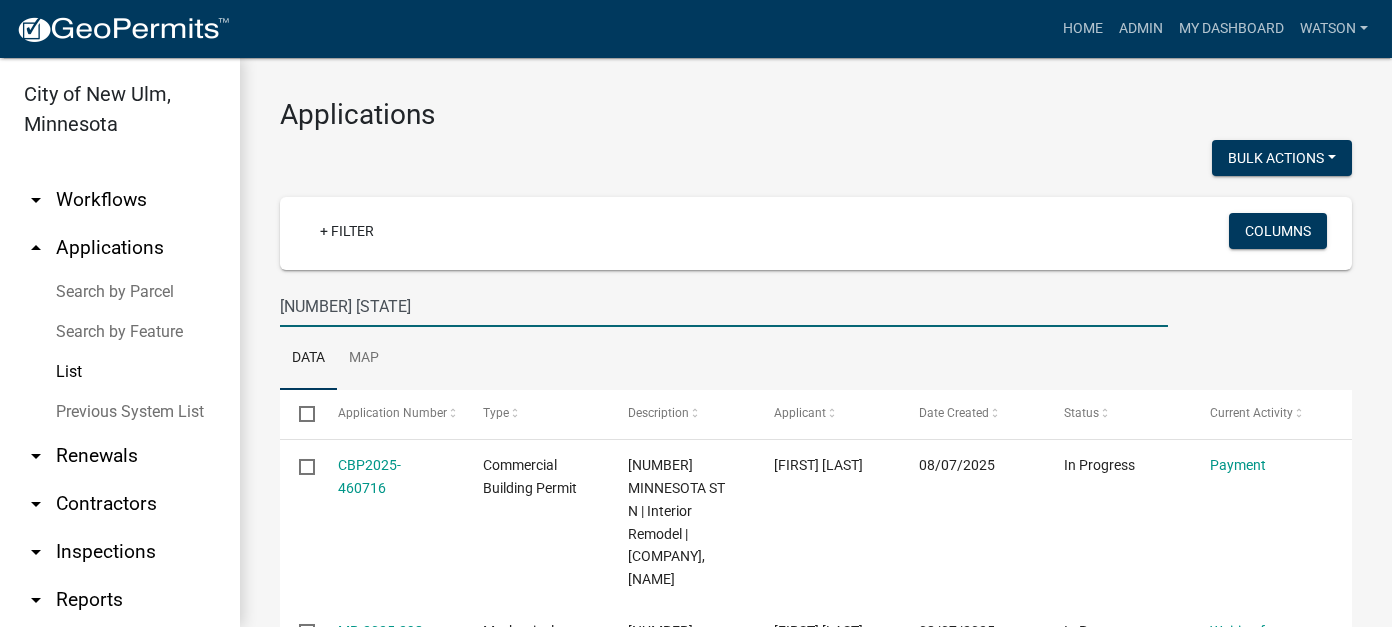 type on "[NUMBER] [STATE]" 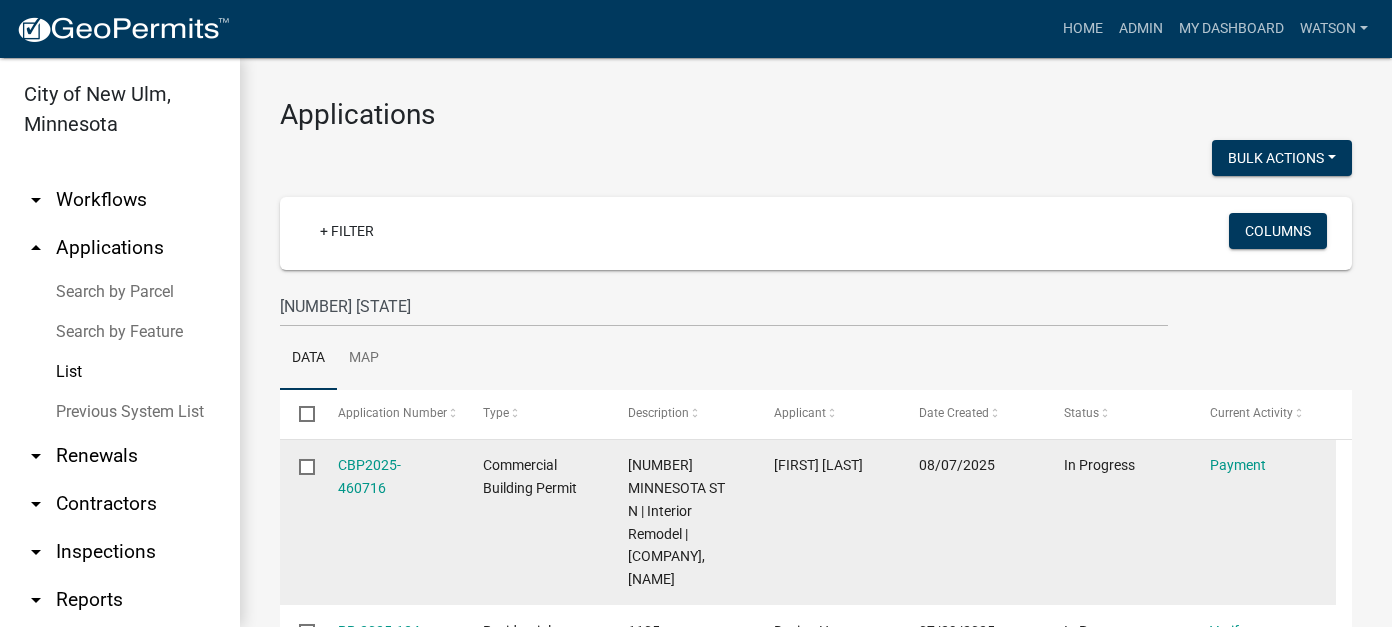 click on "CBP2025-460716" 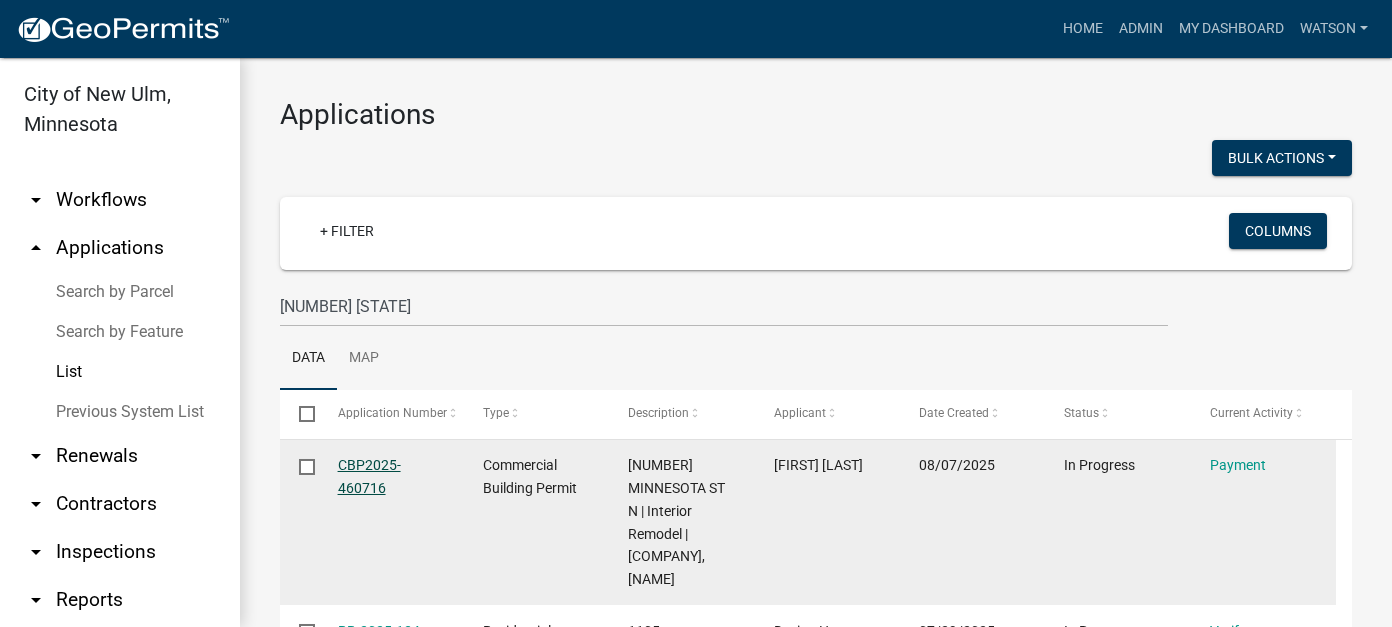 click on "CBP2025-460716" 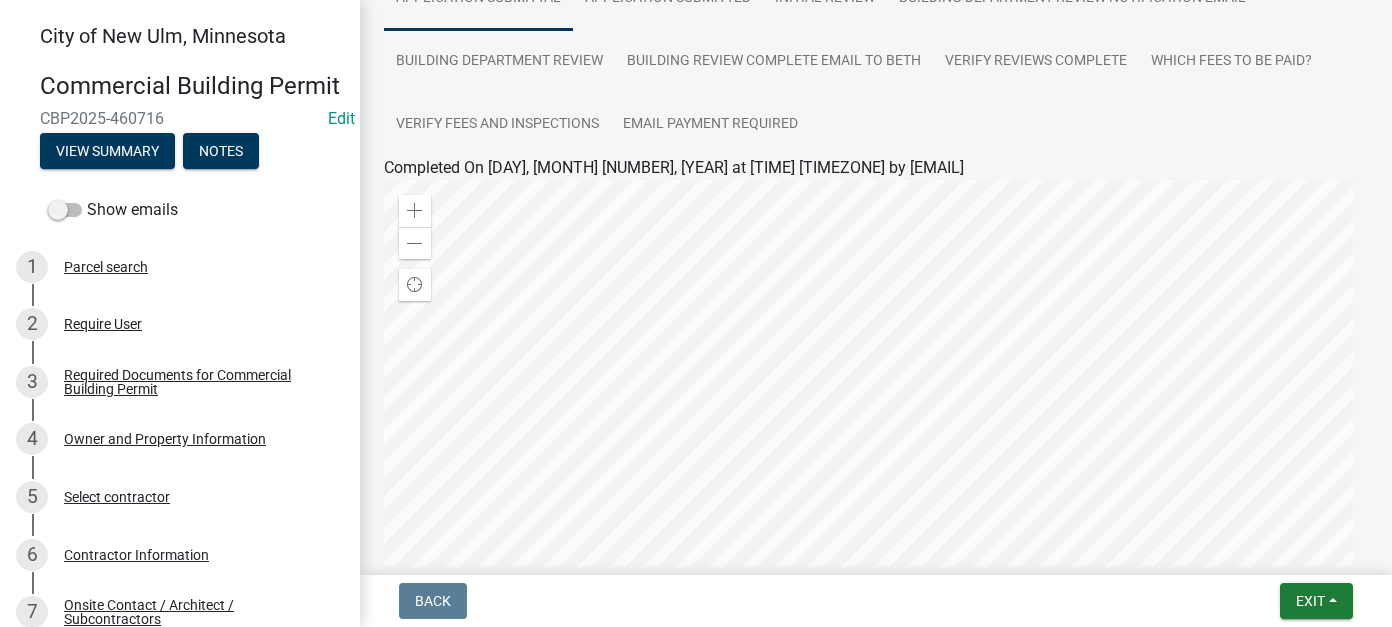 scroll, scrollTop: 638, scrollLeft: 0, axis: vertical 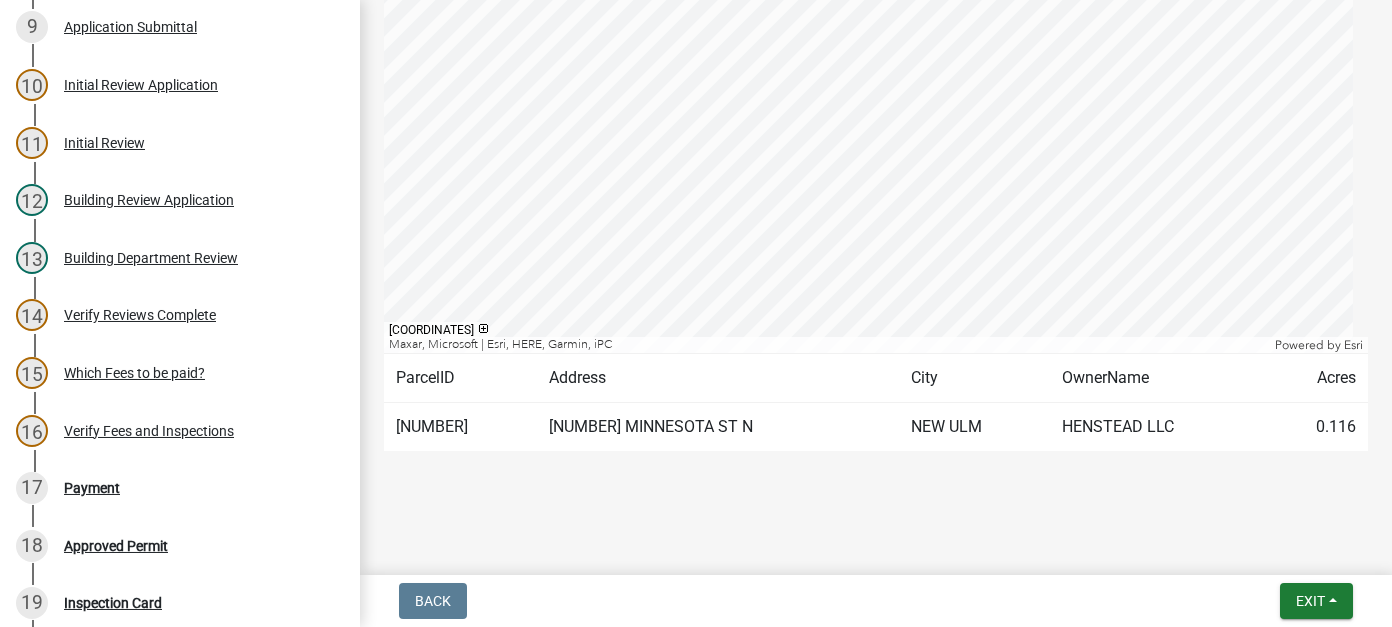 click on "Verify Fees and Inspections" at bounding box center (149, 431) 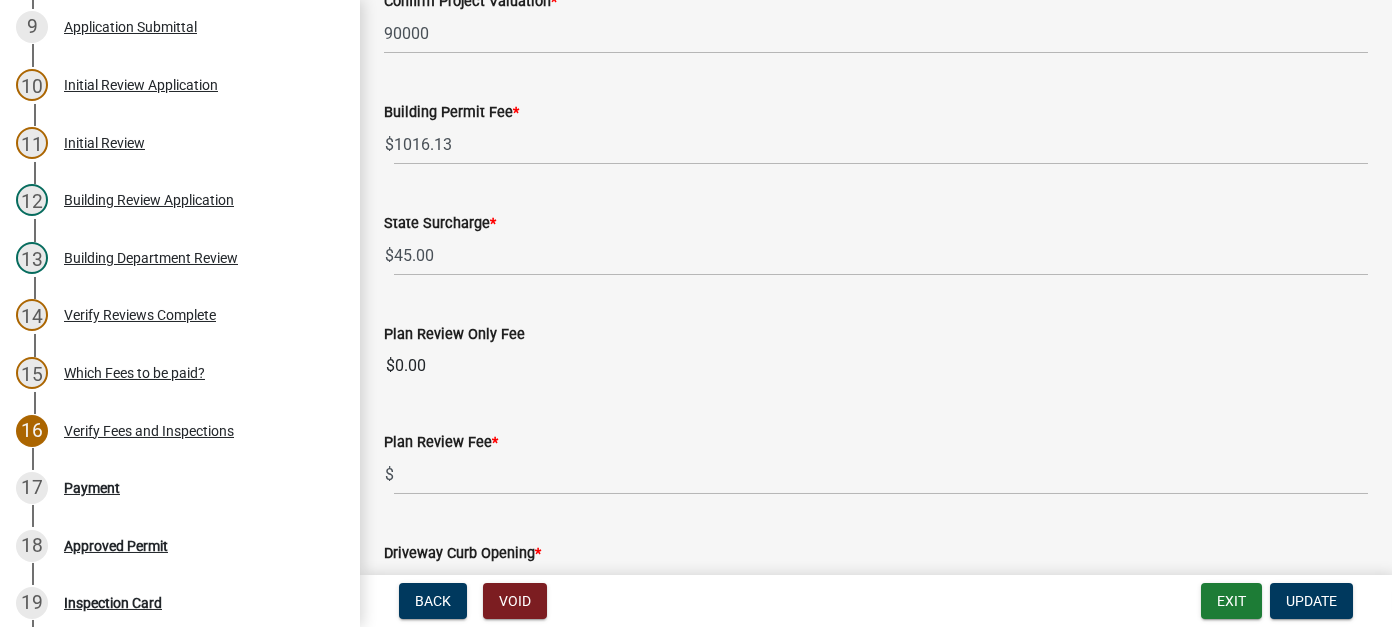 scroll, scrollTop: 500, scrollLeft: 0, axis: vertical 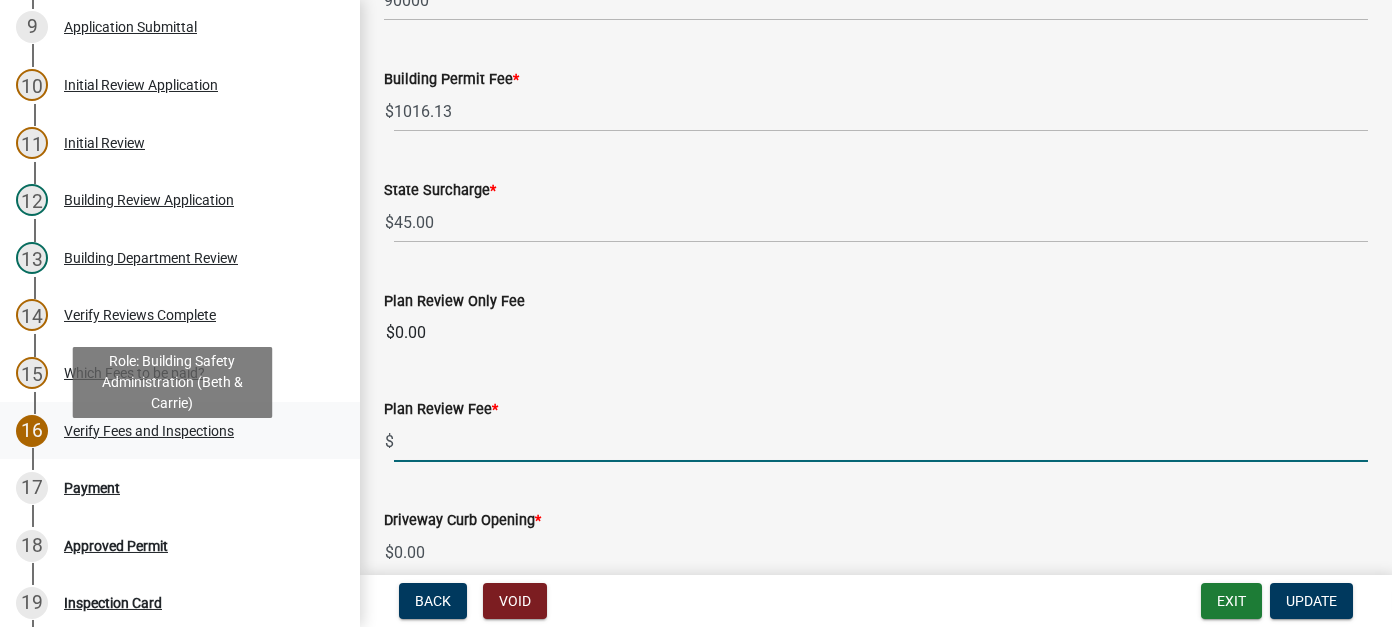 drag, startPoint x: 492, startPoint y: 442, endPoint x: 313, endPoint y: 443, distance: 179.00279 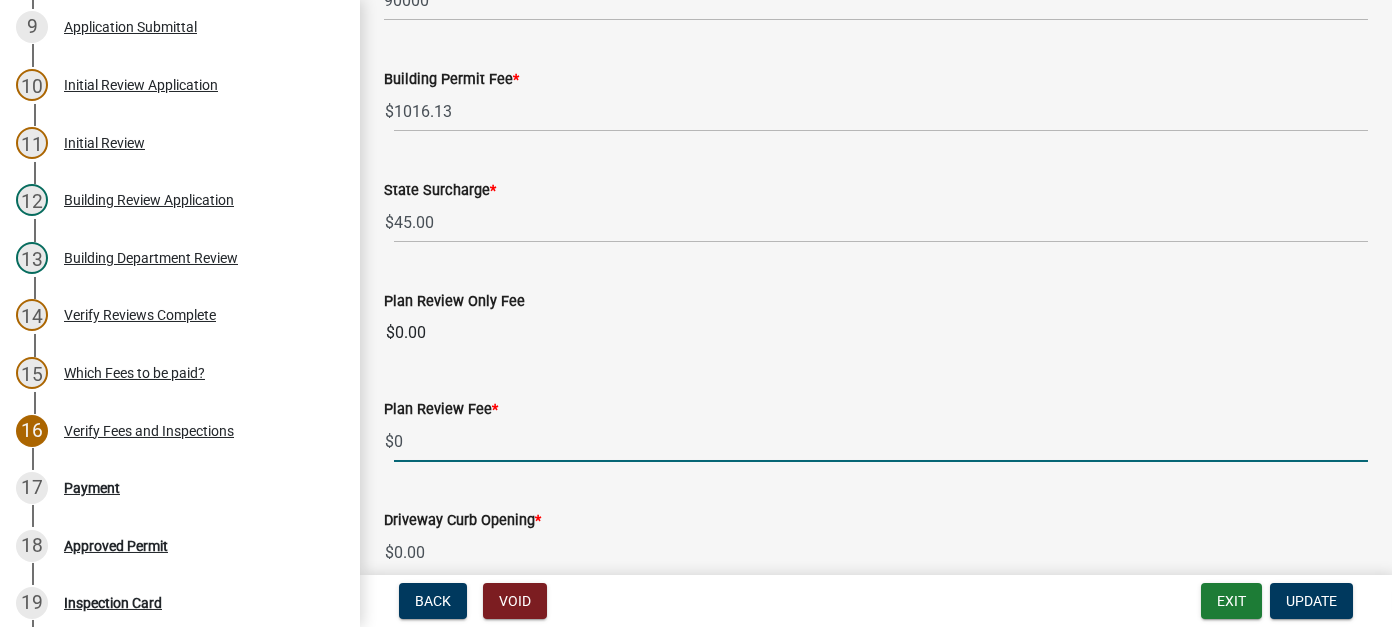 type on "0" 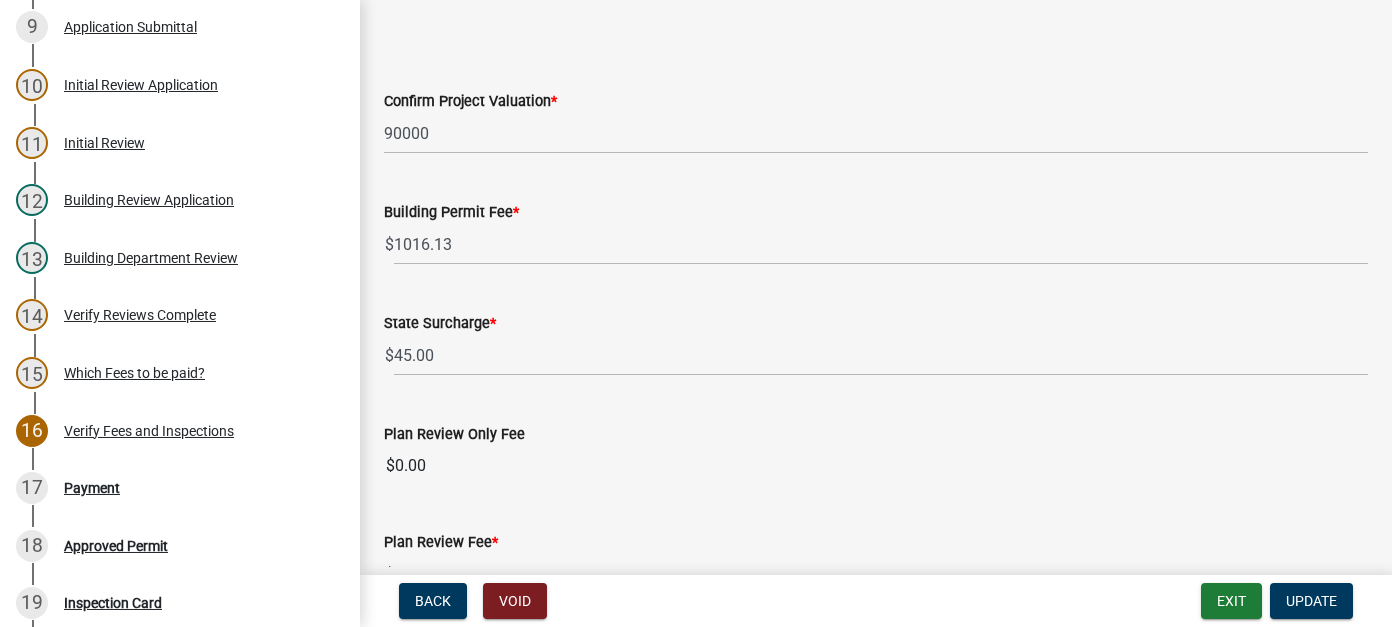 scroll, scrollTop: 300, scrollLeft: 0, axis: vertical 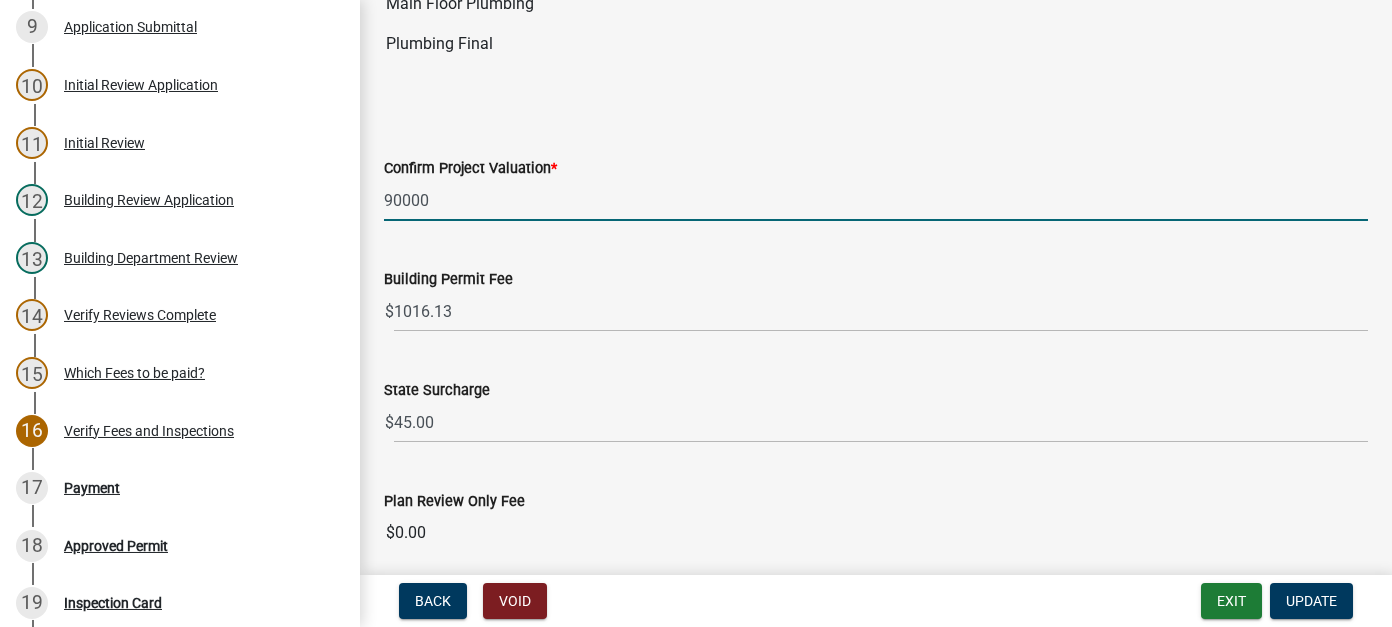click on "90000" at bounding box center [876, 200] 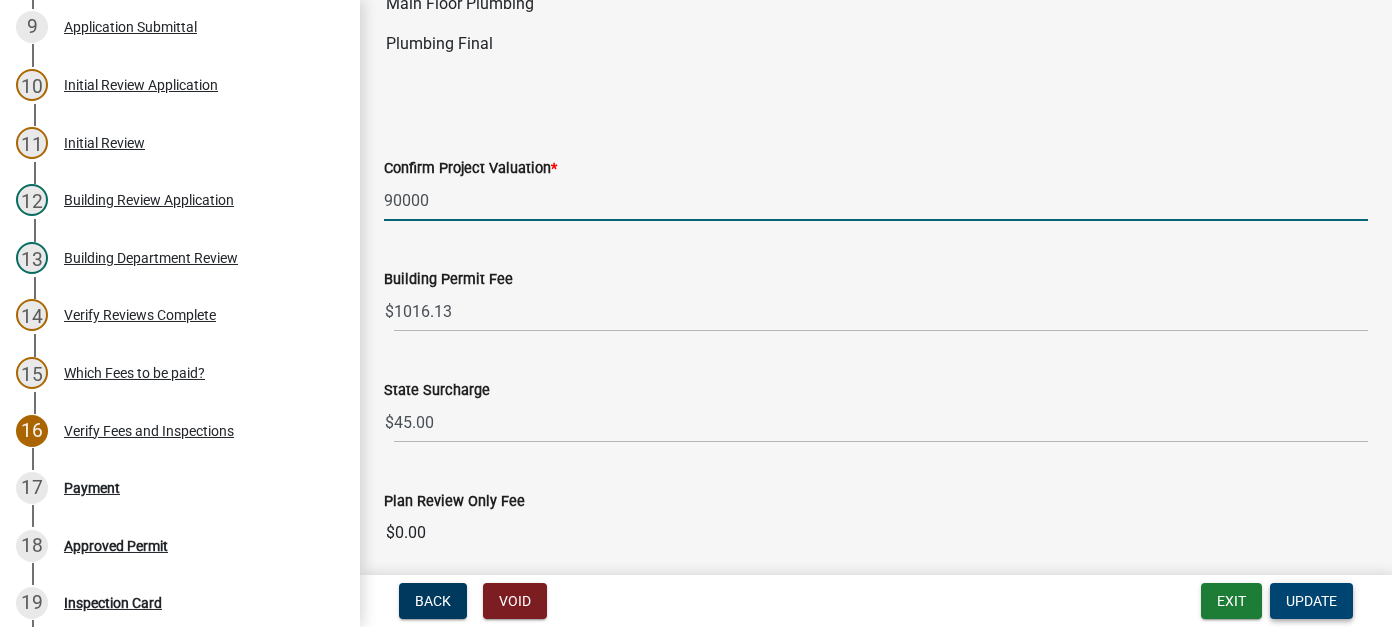 click on "Update" at bounding box center (1311, 601) 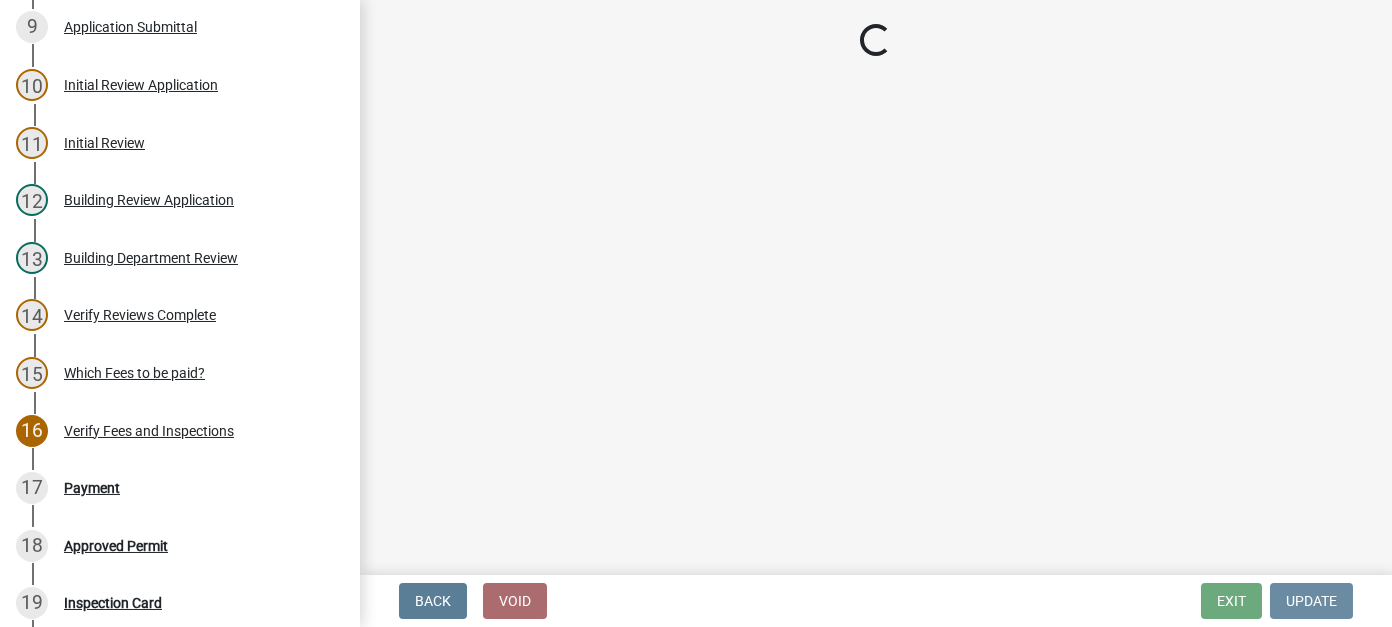 scroll, scrollTop: 0, scrollLeft: 0, axis: both 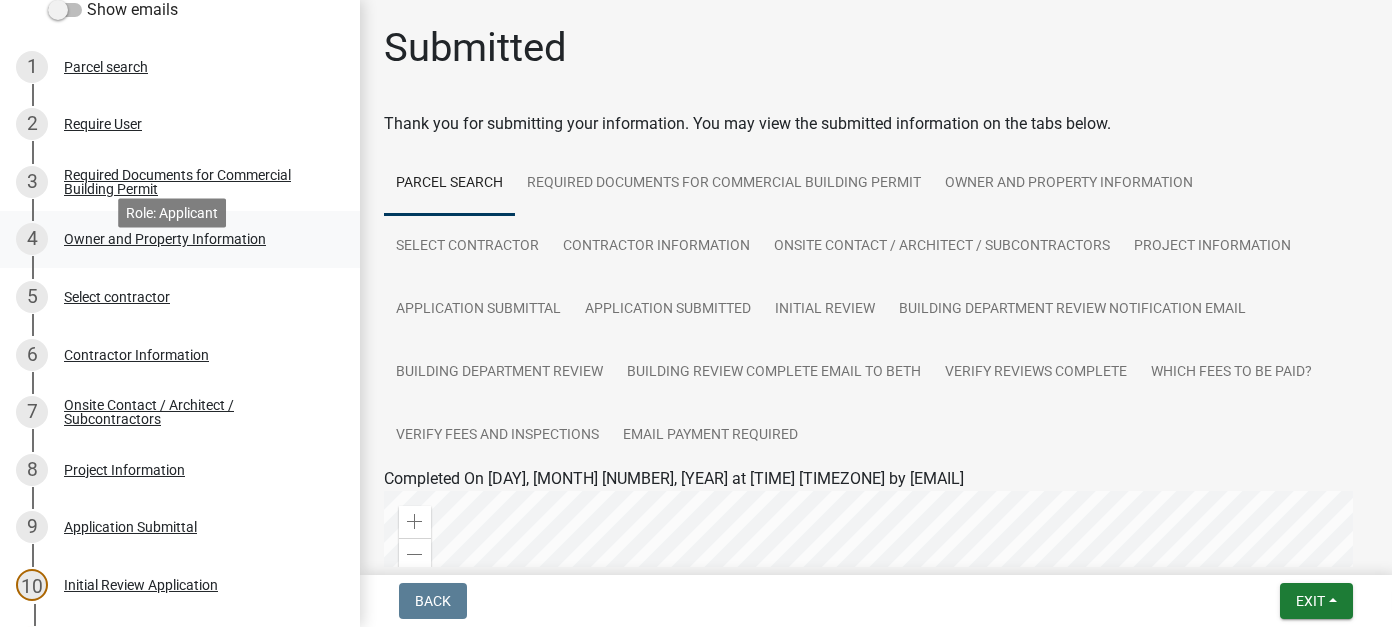 click on "Owner and Property Information" at bounding box center (165, 239) 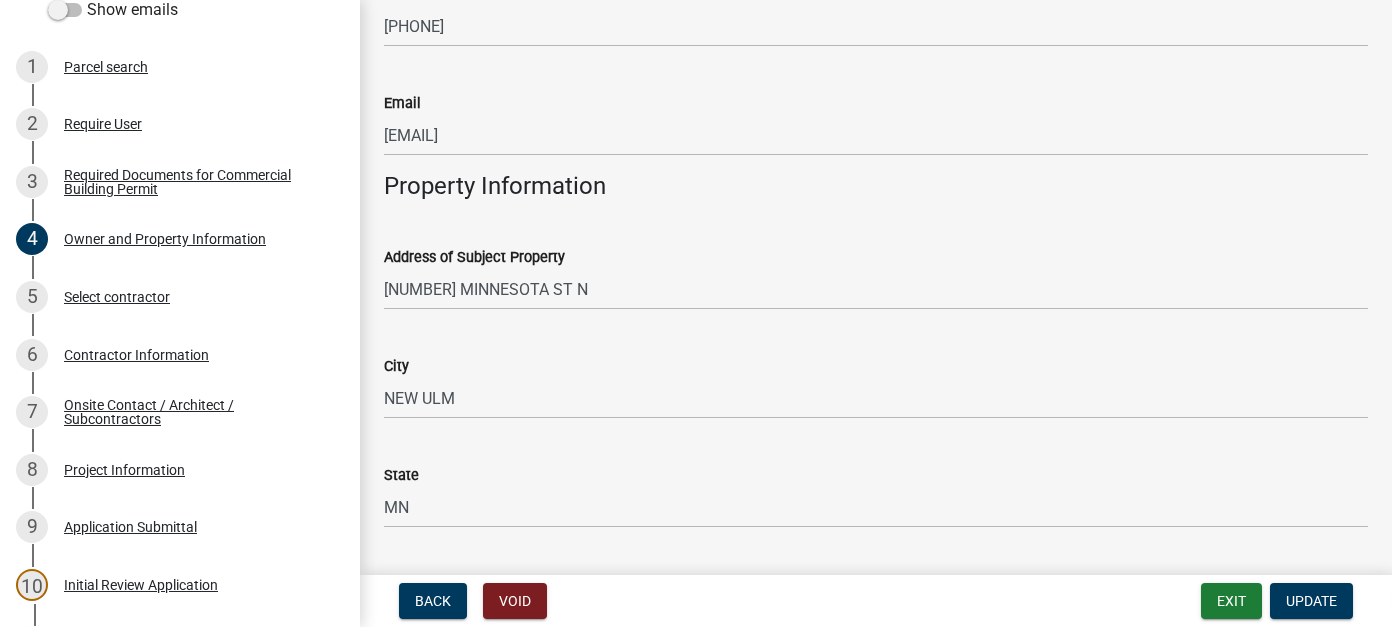 scroll, scrollTop: 868, scrollLeft: 0, axis: vertical 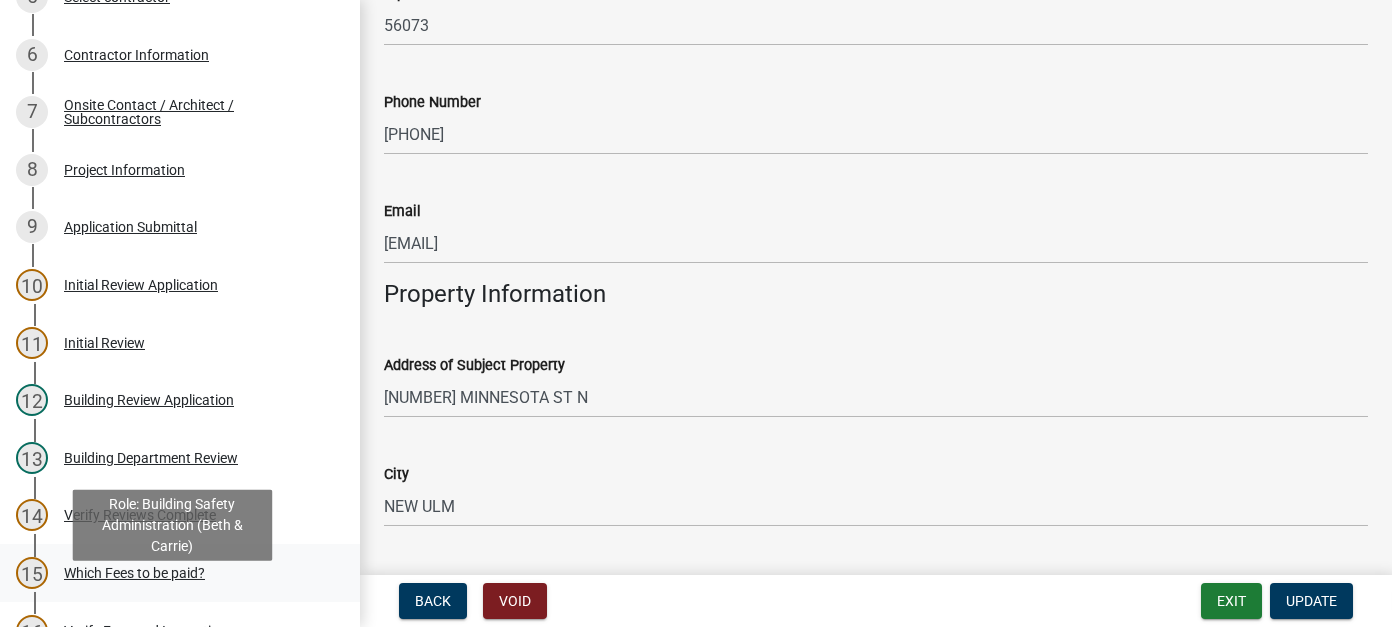 click on "Which Fees to be paid?" at bounding box center [134, 573] 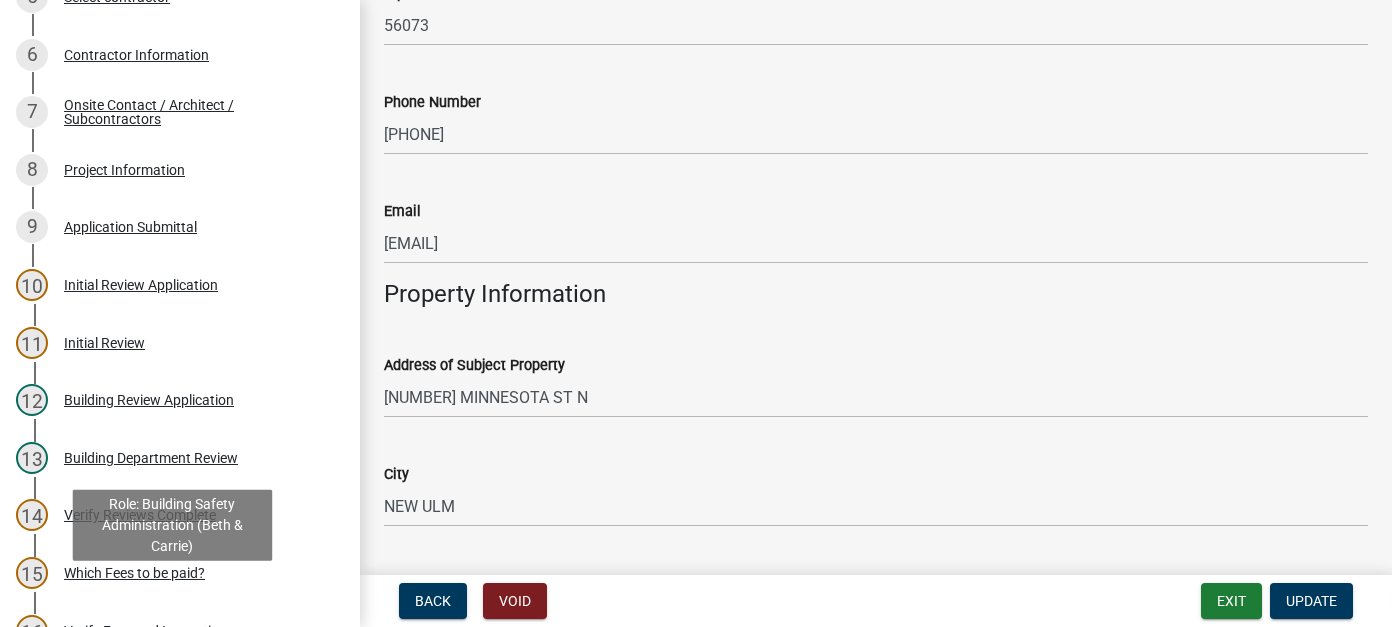 scroll, scrollTop: 0, scrollLeft: 0, axis: both 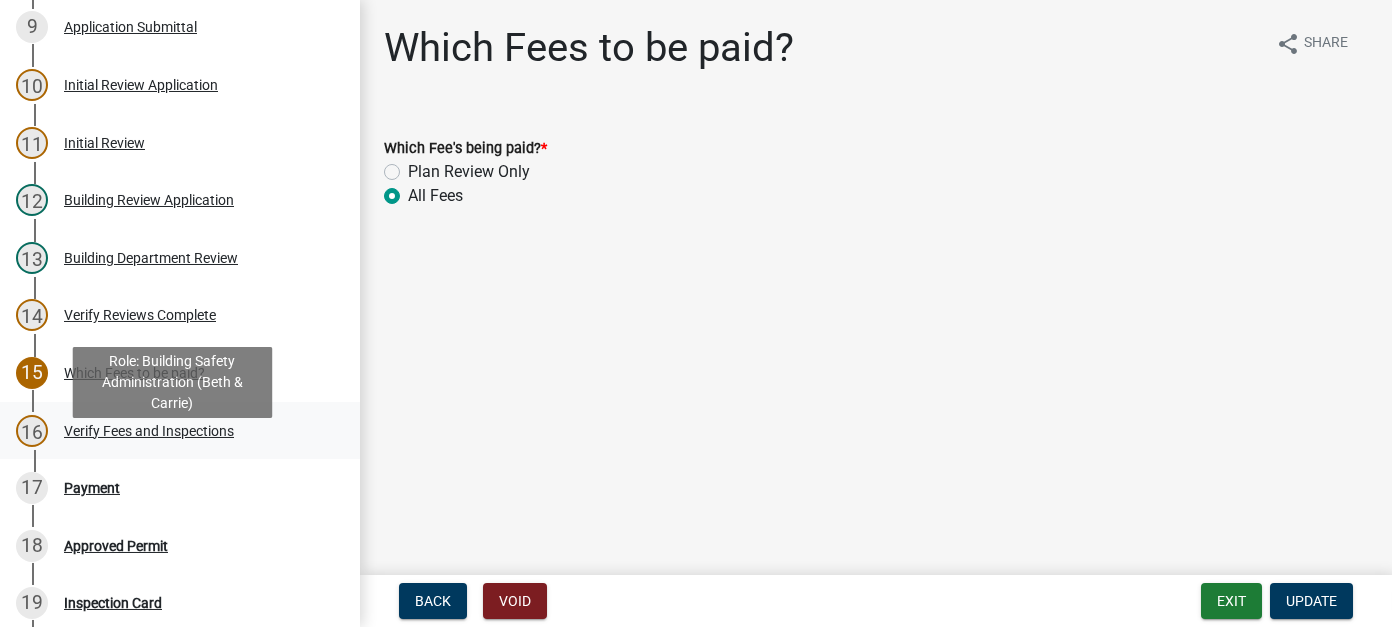 click on "16     Verify Fees and Inspections" at bounding box center (172, 431) 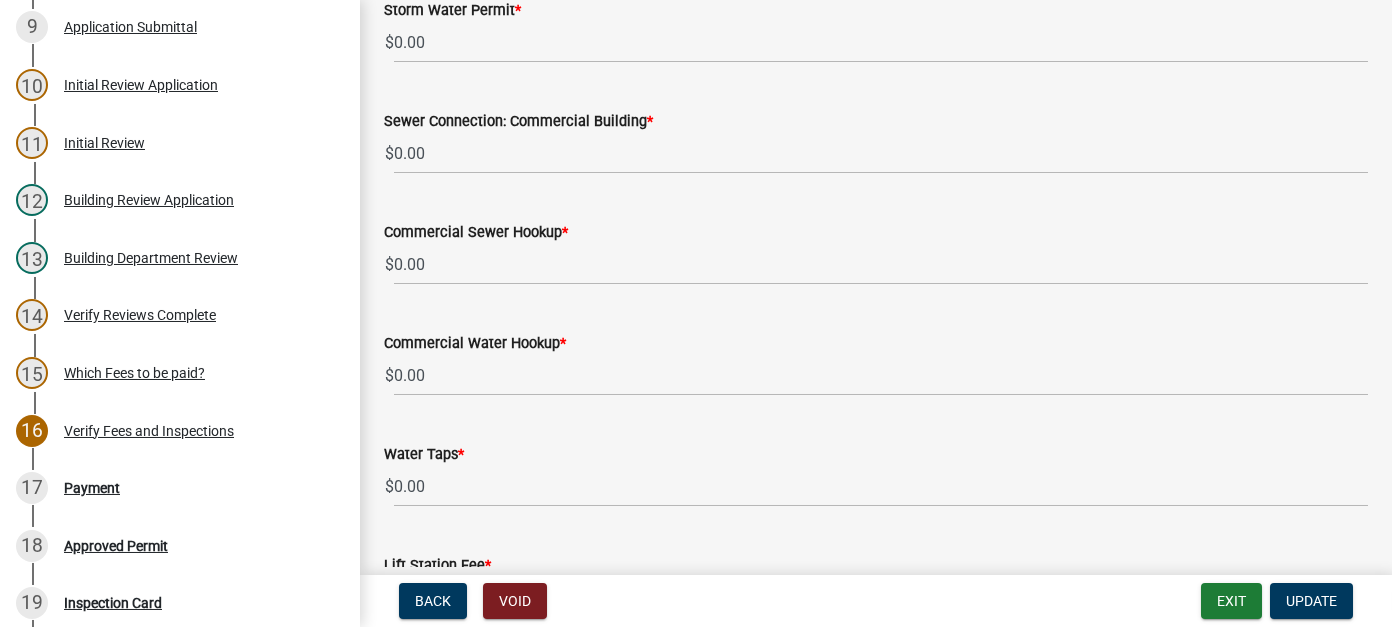 scroll, scrollTop: 1597, scrollLeft: 0, axis: vertical 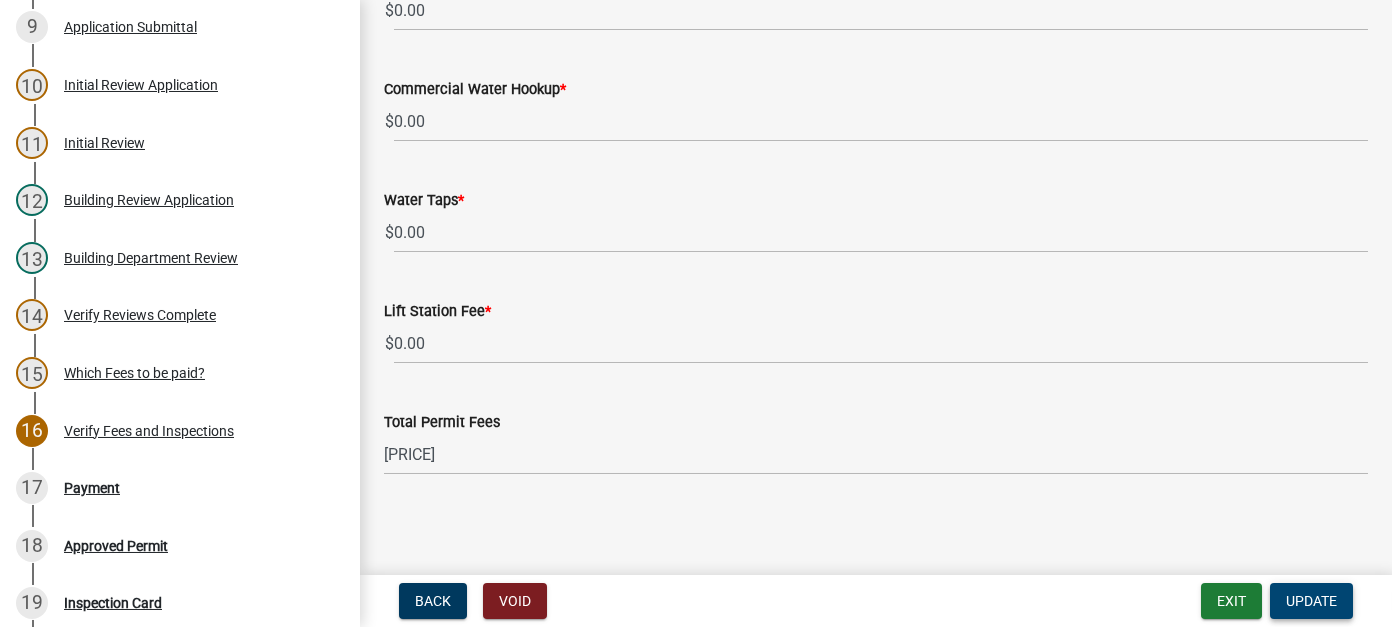 click on "Update" at bounding box center [1311, 601] 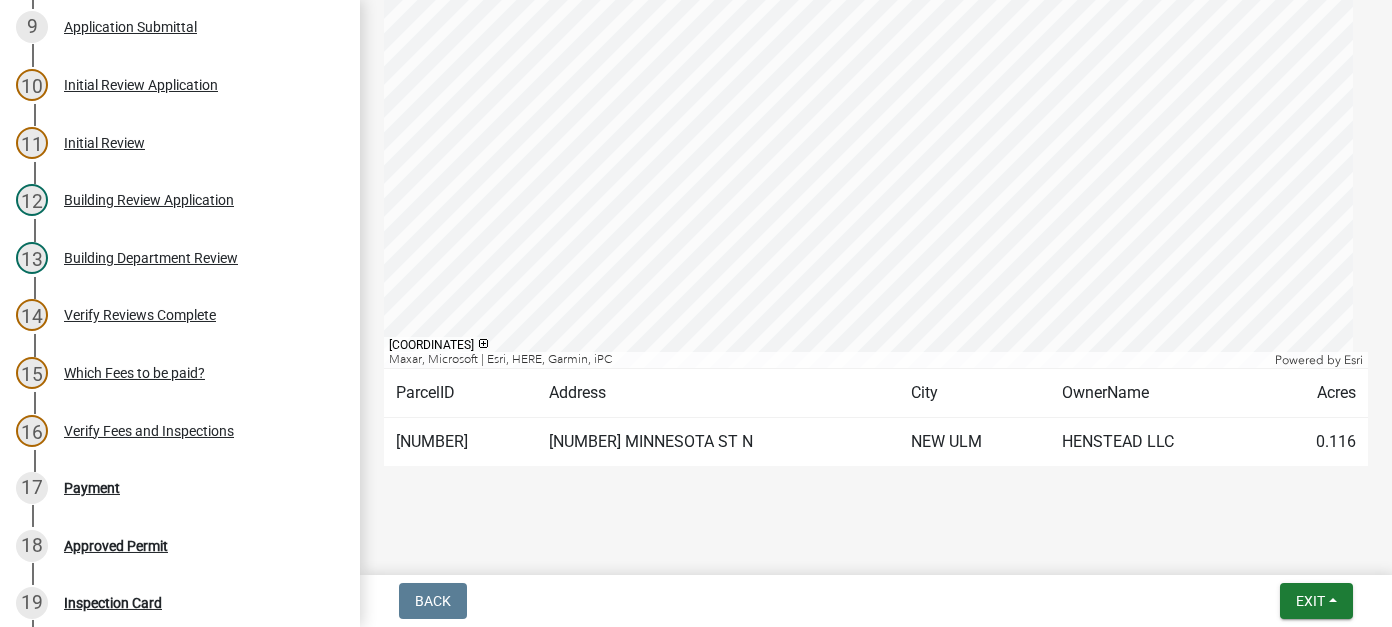 scroll, scrollTop: 638, scrollLeft: 0, axis: vertical 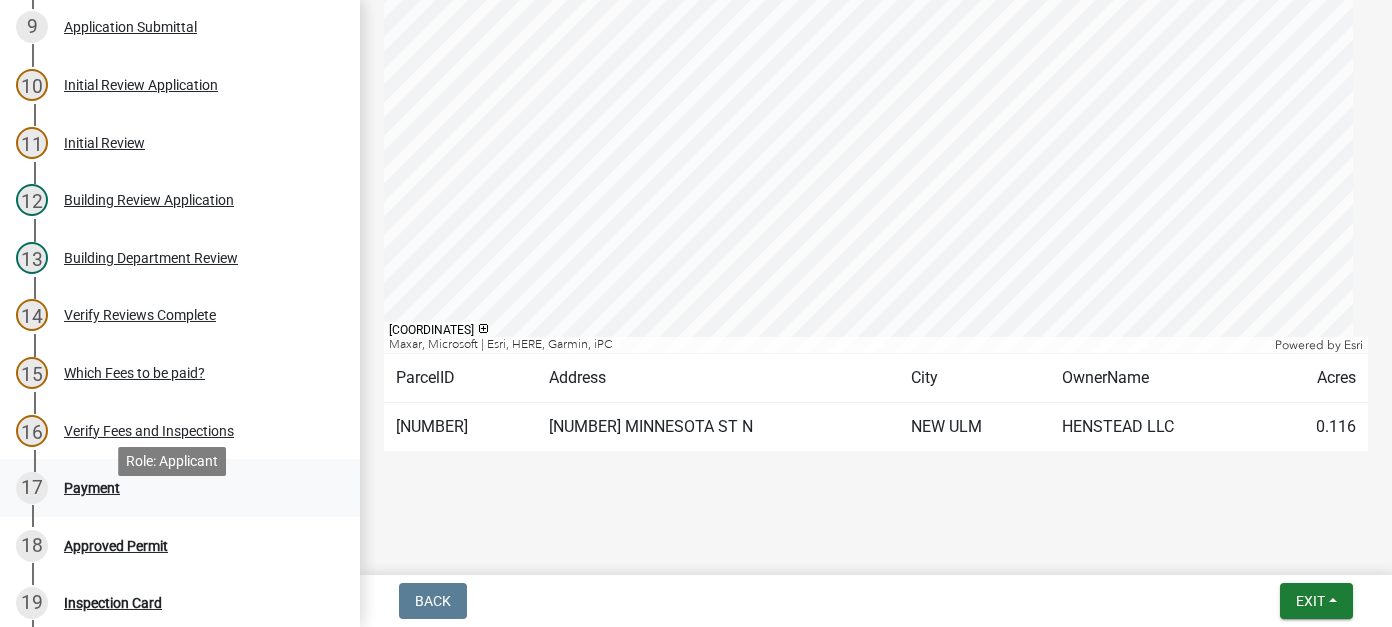 click on "Payment" at bounding box center [92, 488] 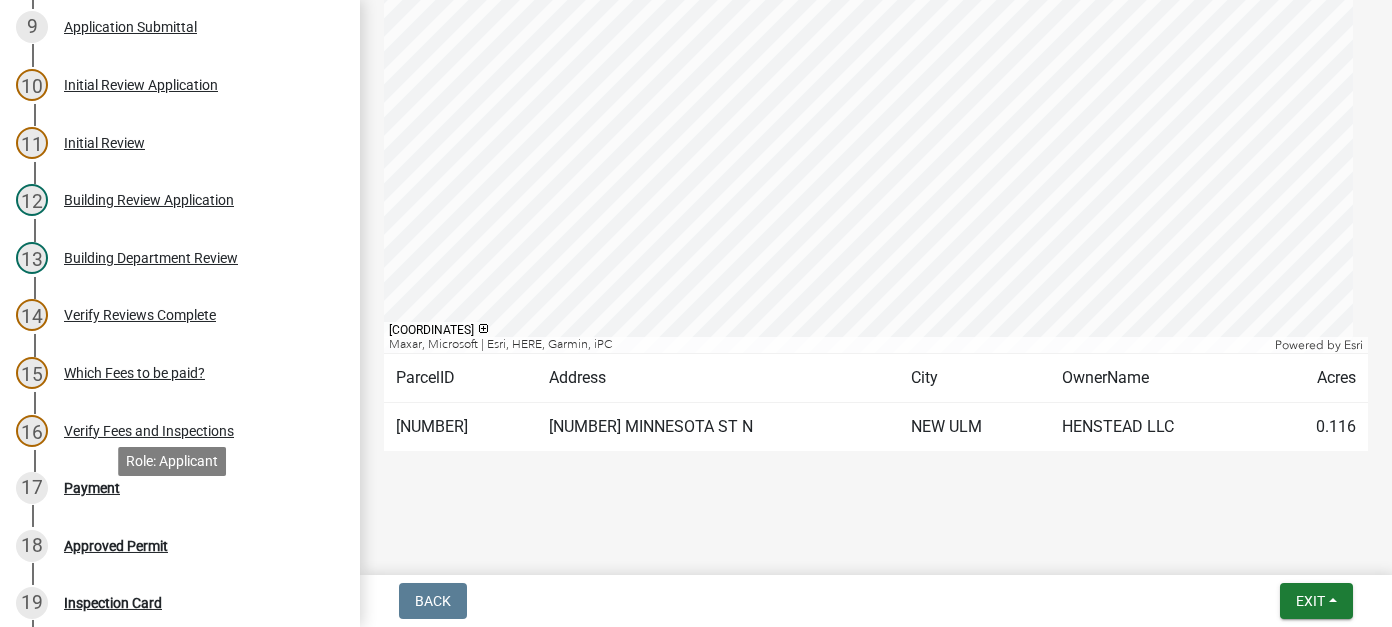 scroll, scrollTop: 0, scrollLeft: 0, axis: both 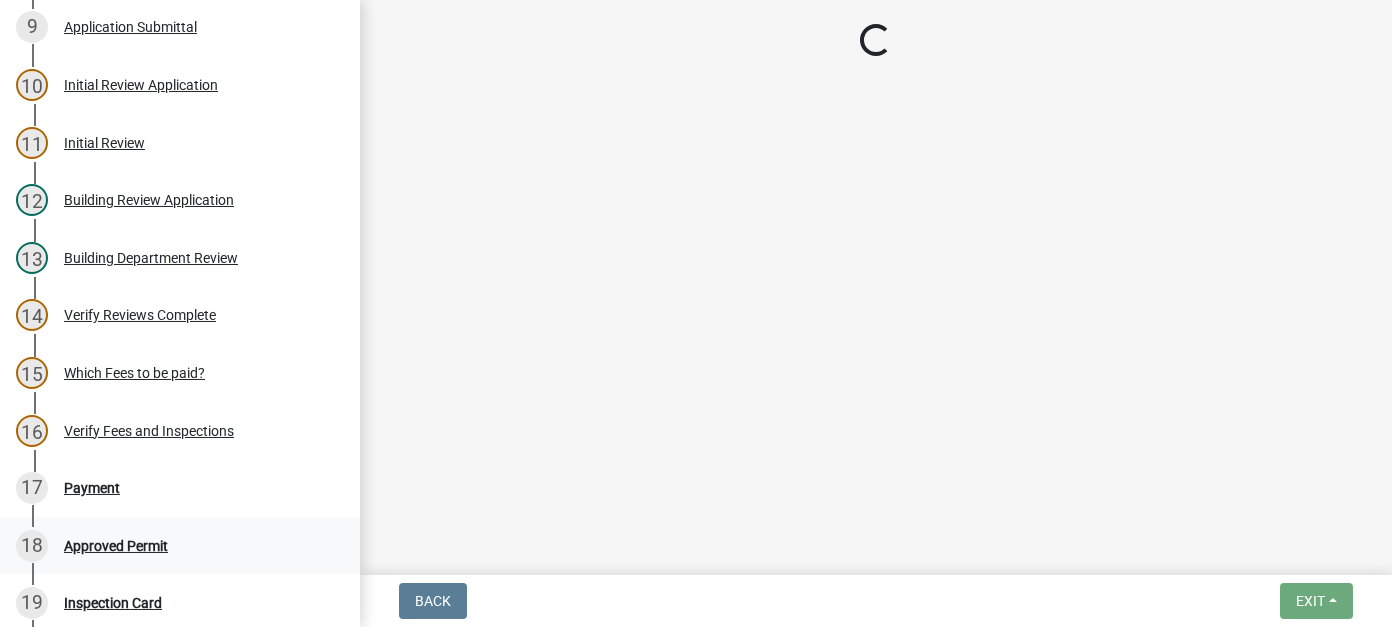 select on "3: 3" 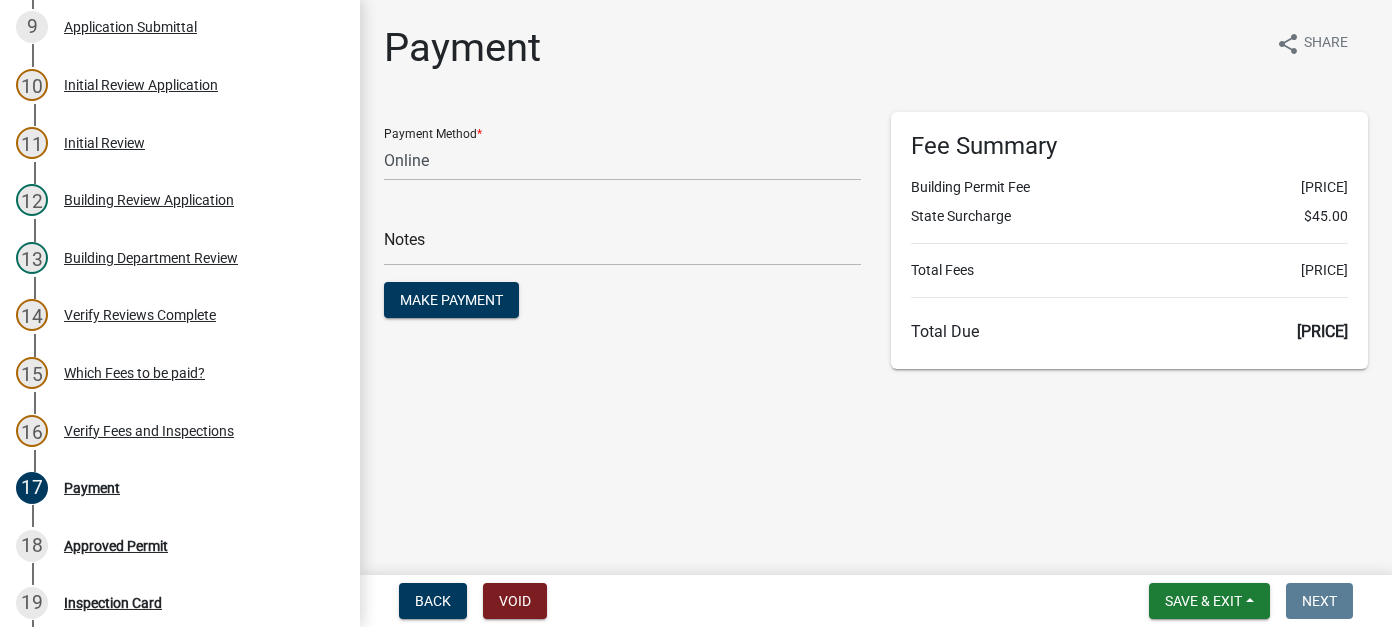 scroll, scrollTop: 800, scrollLeft: 0, axis: vertical 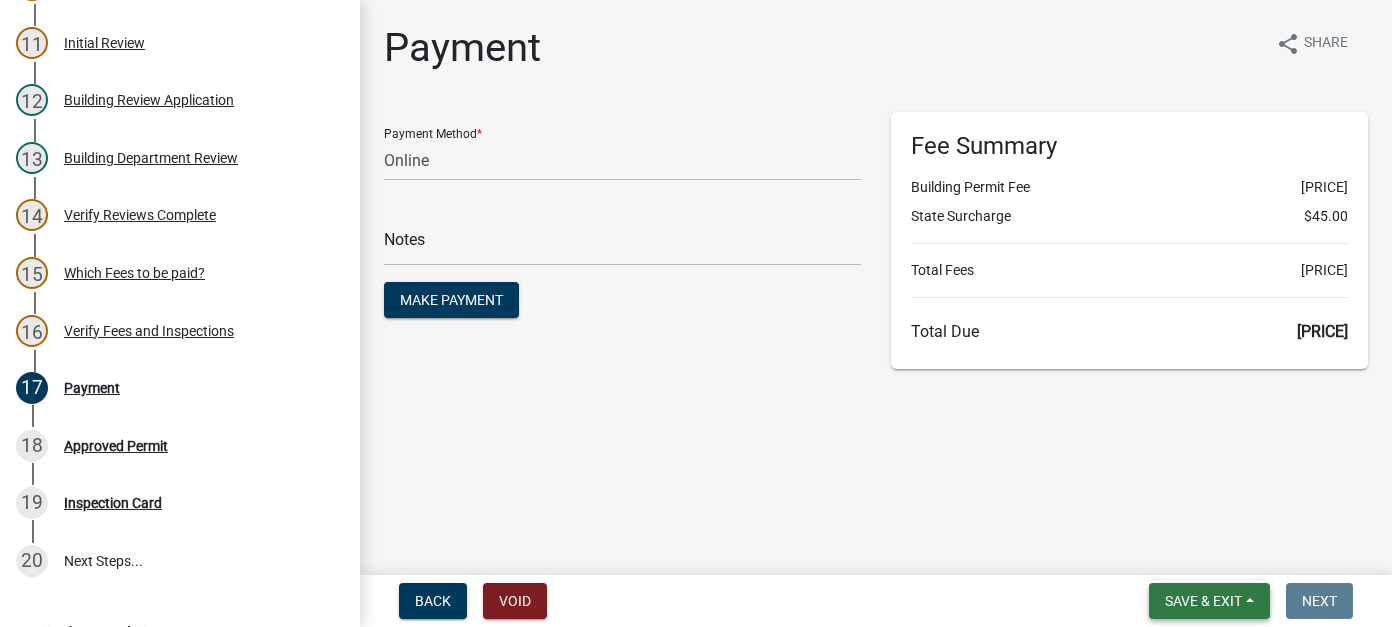 click on "Save & Exit" at bounding box center (1209, 601) 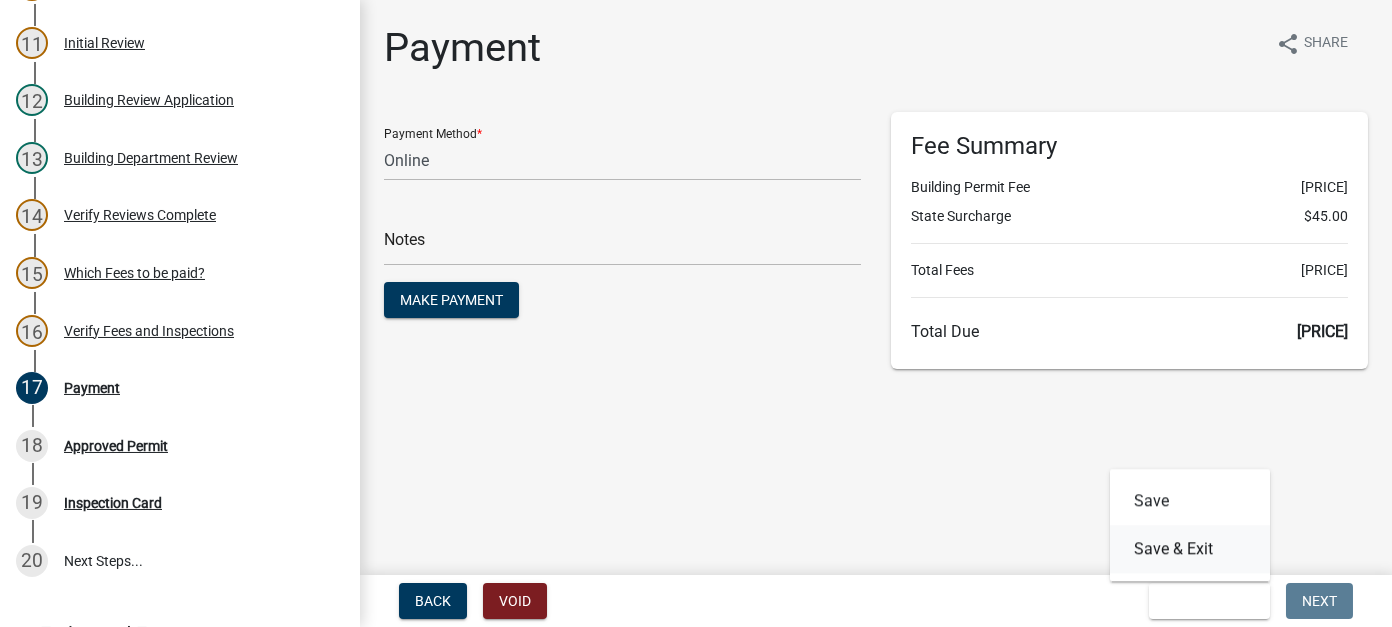 click on "Save & Exit" at bounding box center (1190, 549) 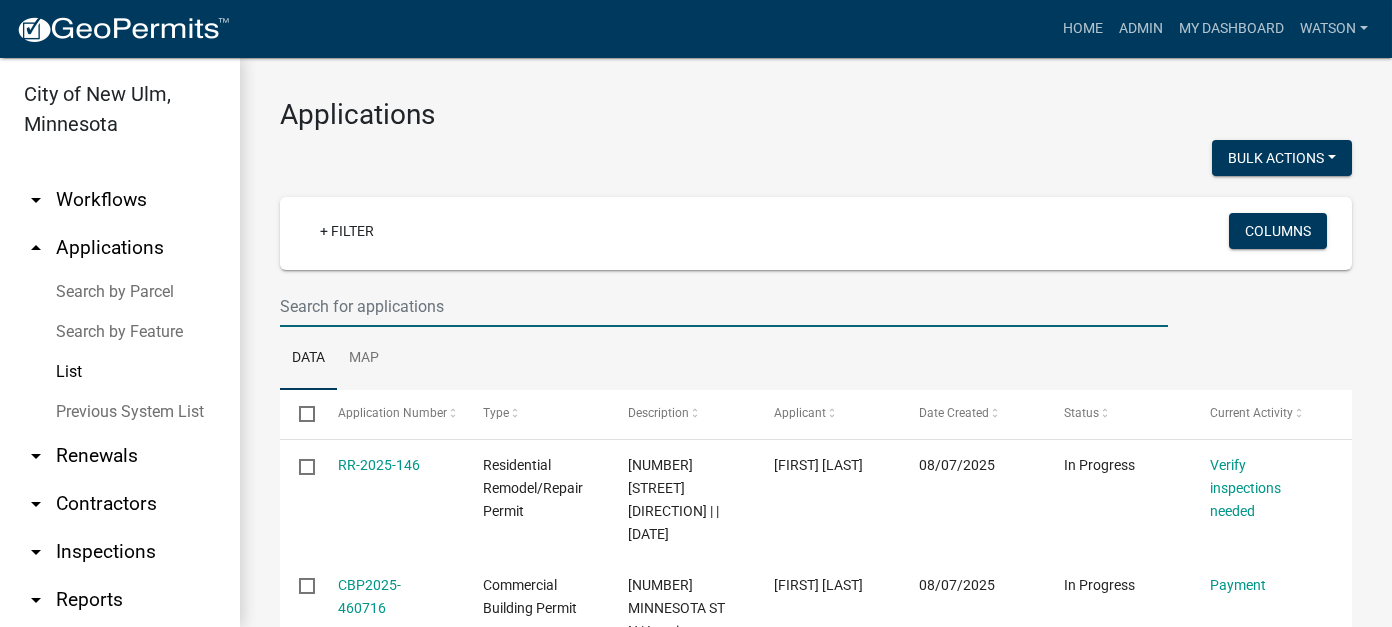 click at bounding box center [724, 306] 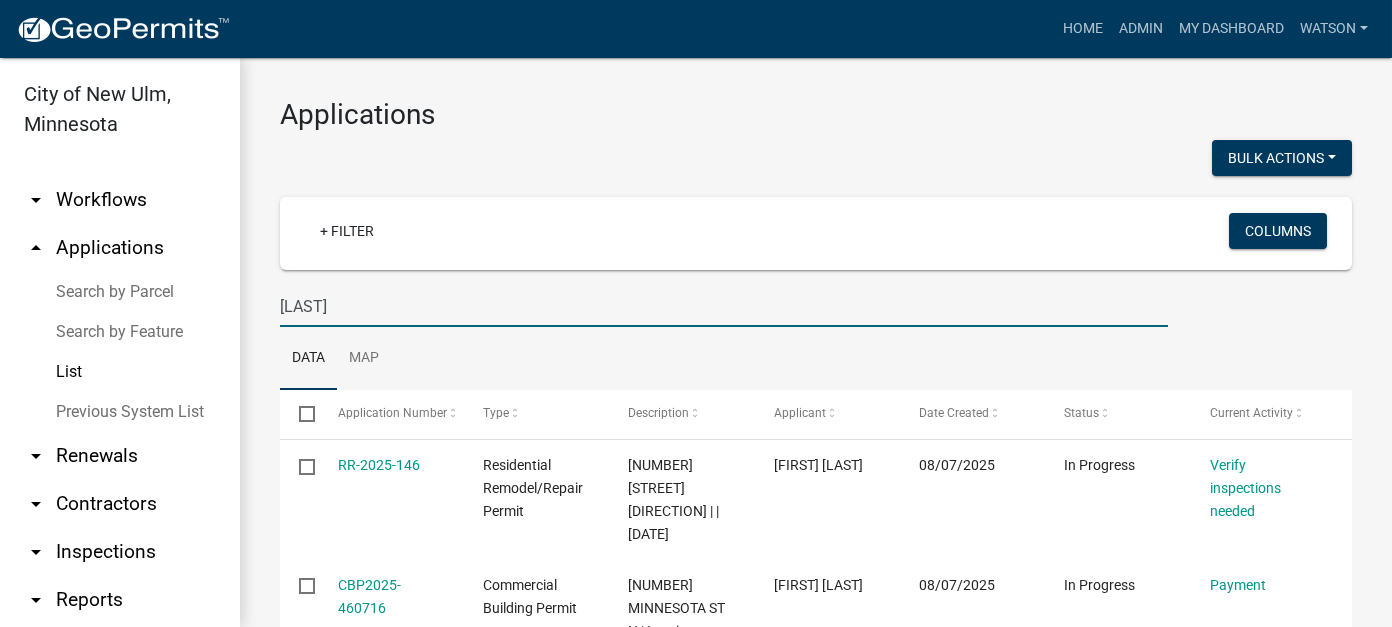 type on "[LAST]" 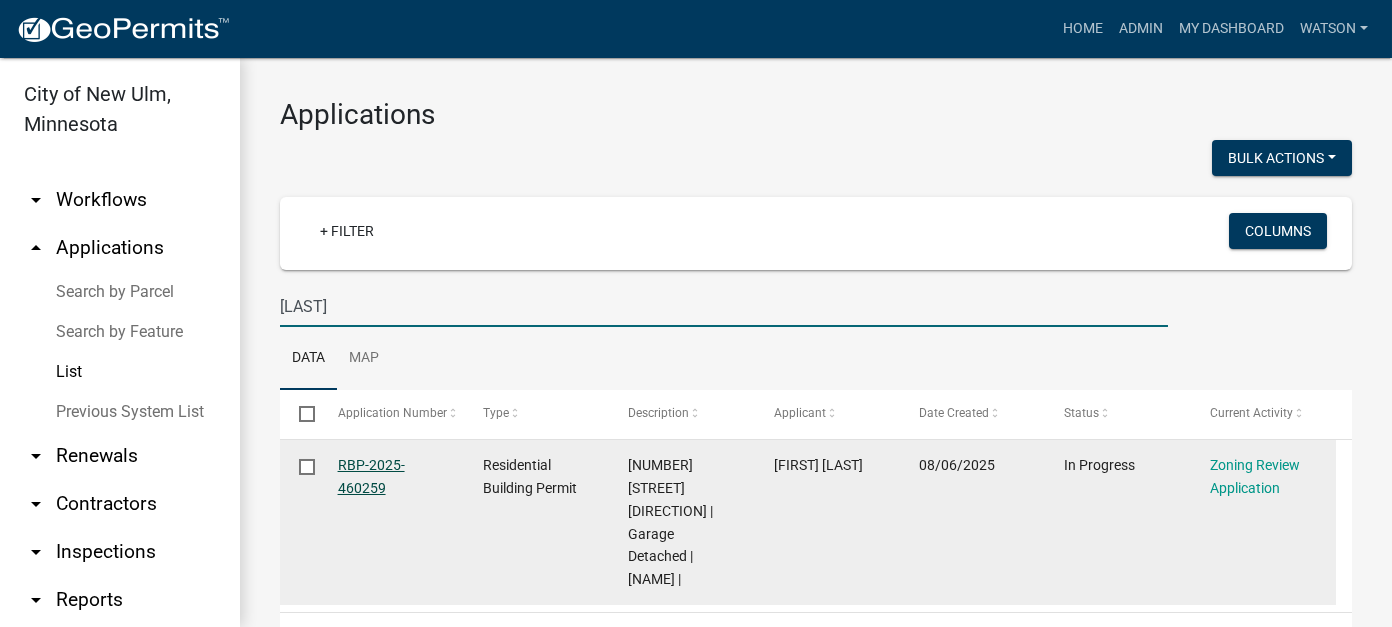 click on "RBP-2025-460259" 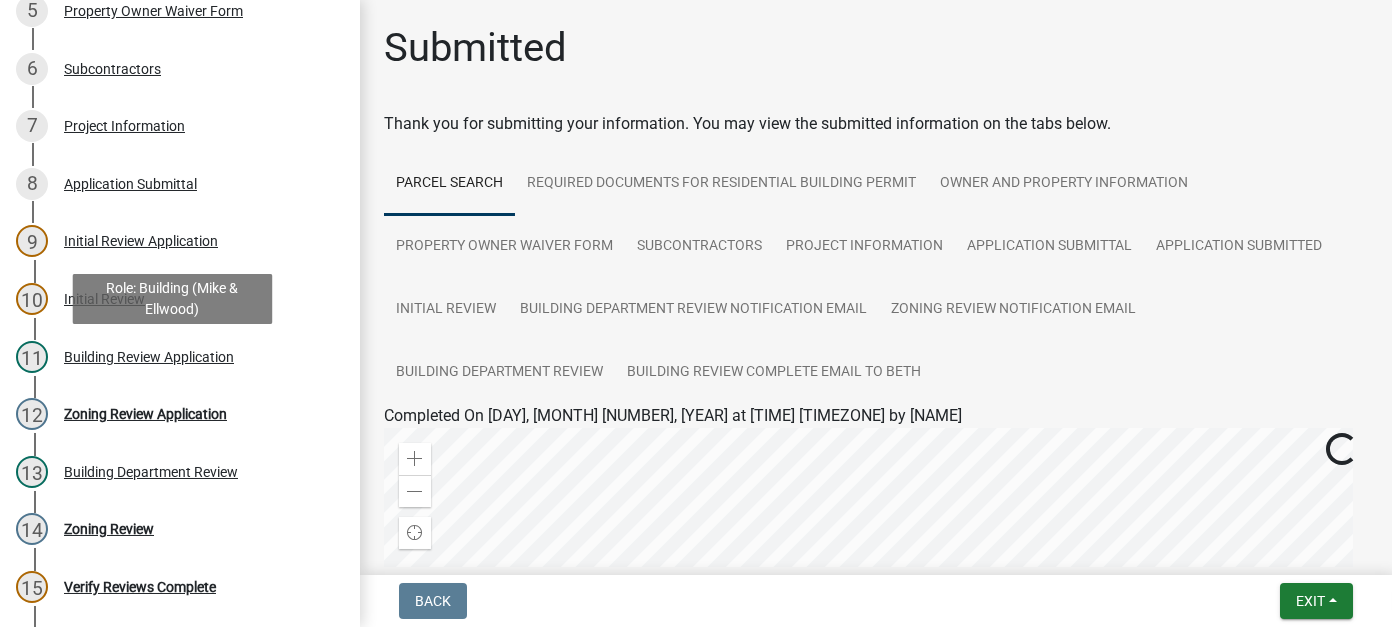 scroll, scrollTop: 600, scrollLeft: 0, axis: vertical 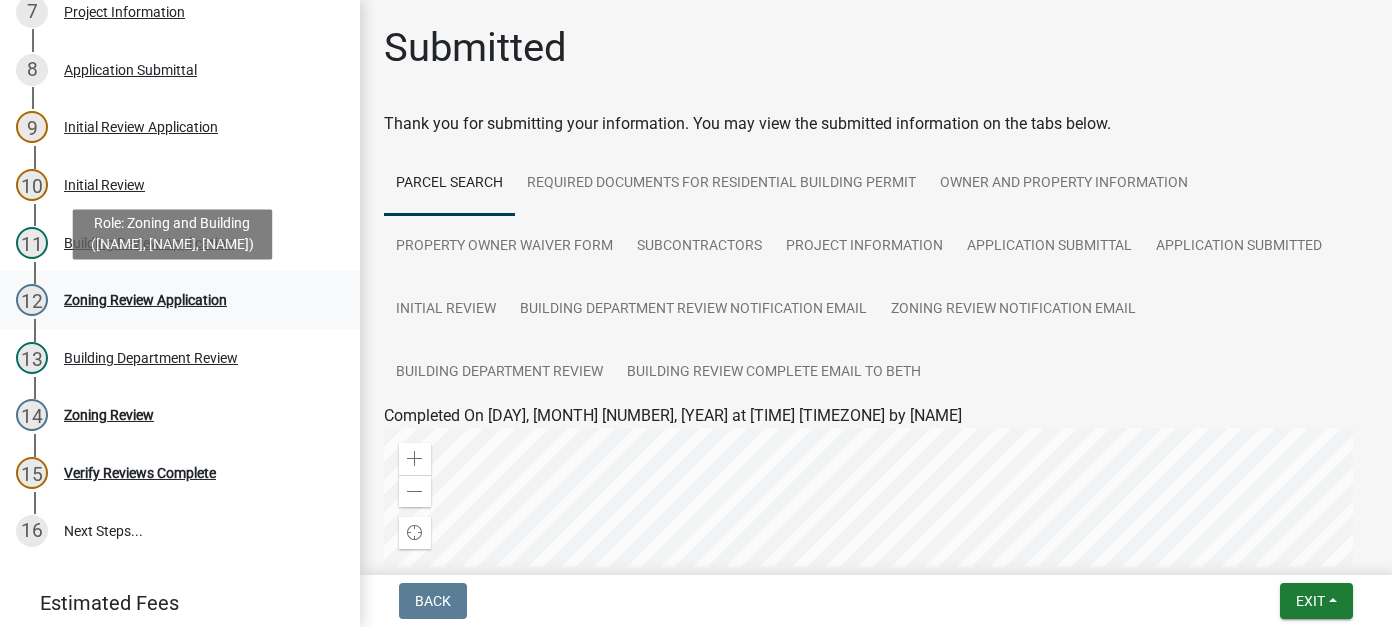 click on "12     Zoning Review Application" at bounding box center [172, 300] 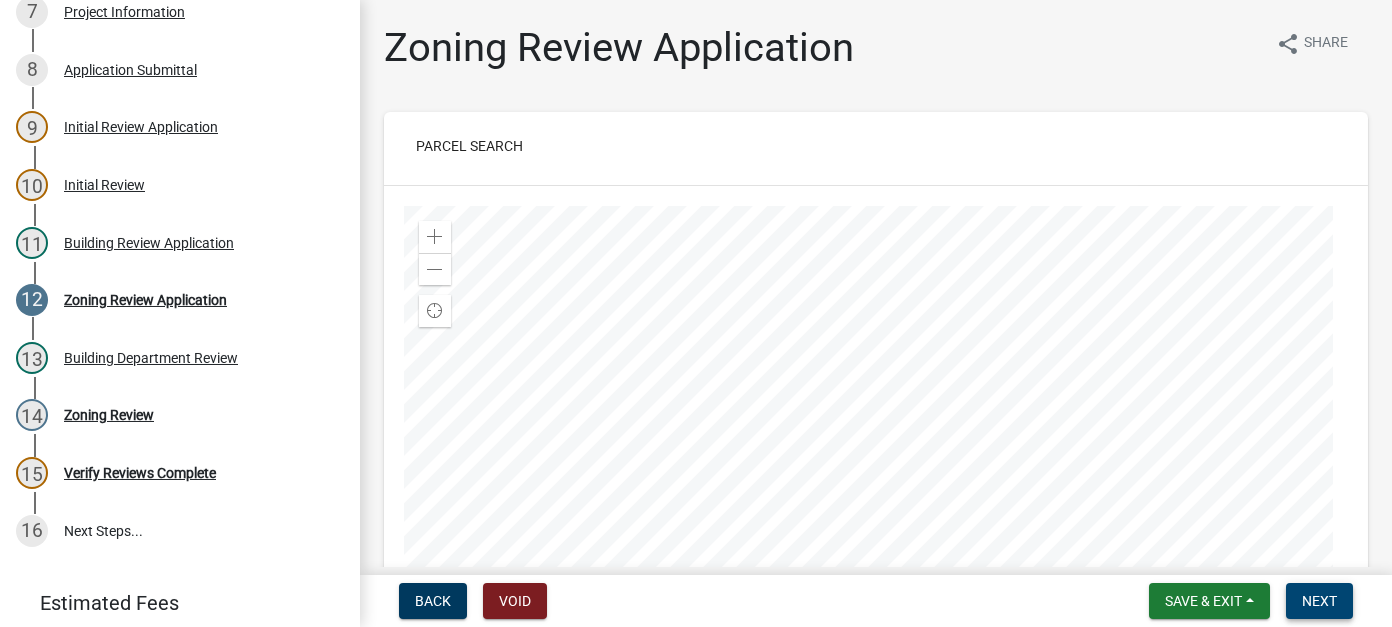 click on "Next" at bounding box center [1319, 601] 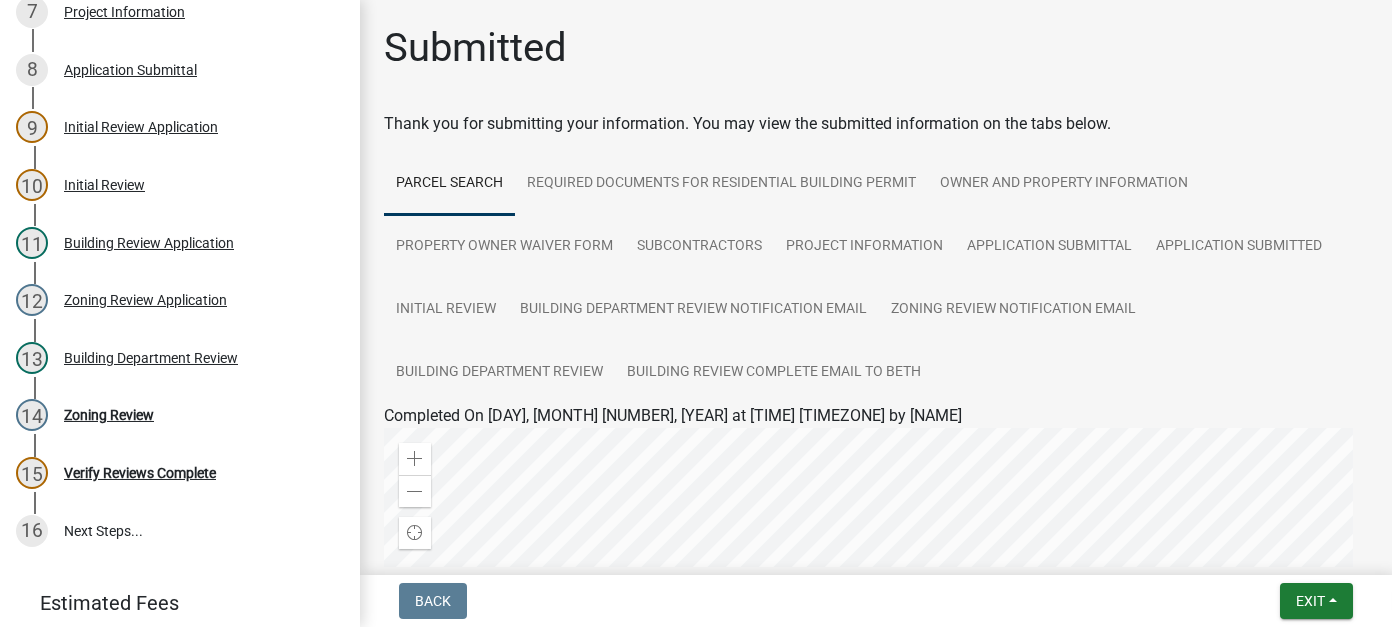 scroll, scrollTop: 575, scrollLeft: 0, axis: vertical 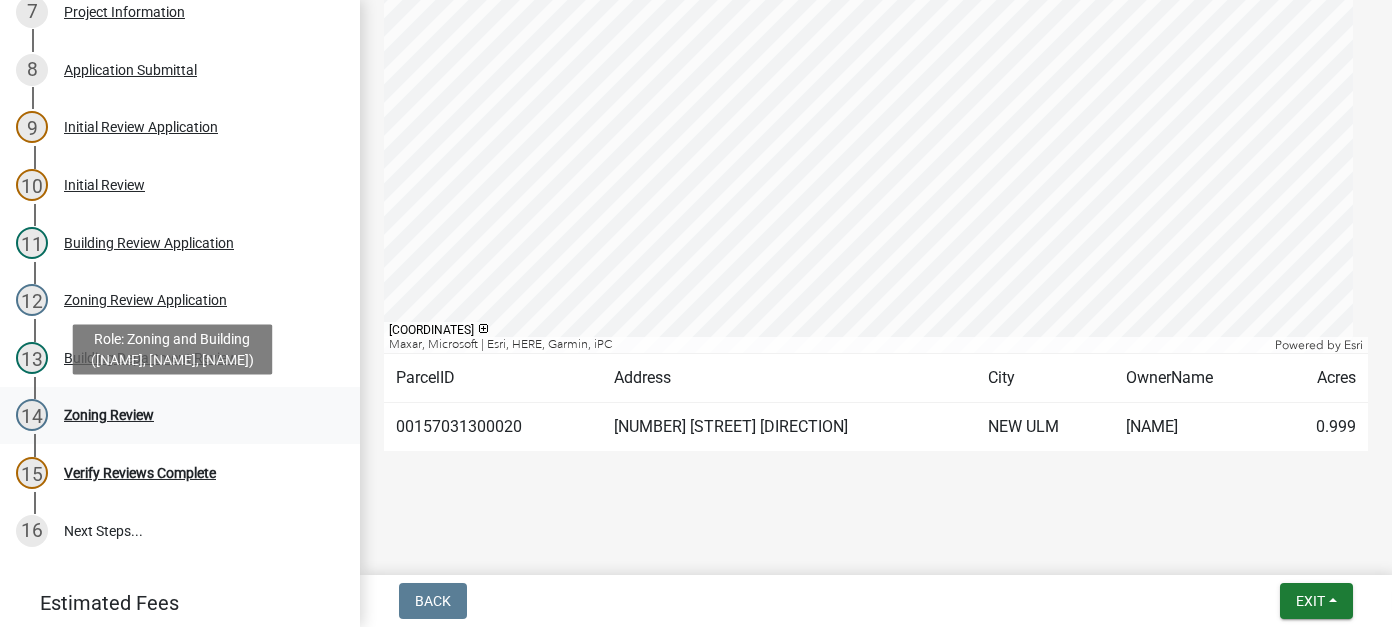 click on "Zoning Review" at bounding box center (109, 415) 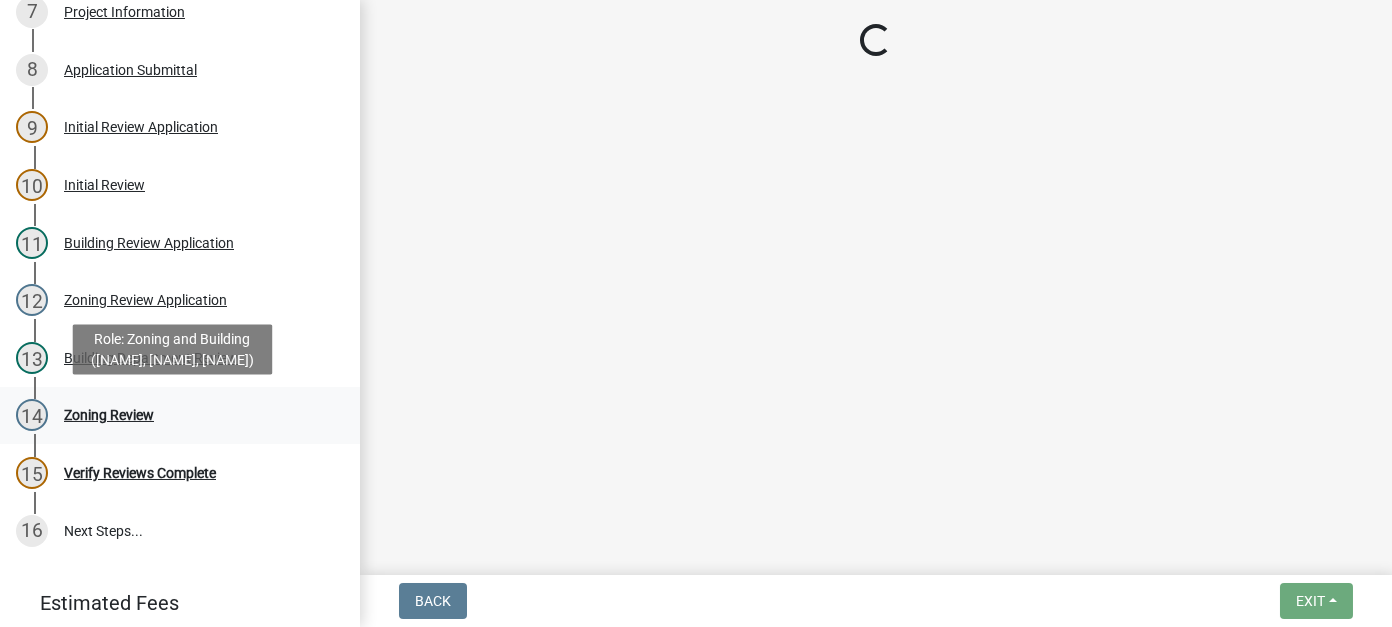 scroll, scrollTop: 0, scrollLeft: 0, axis: both 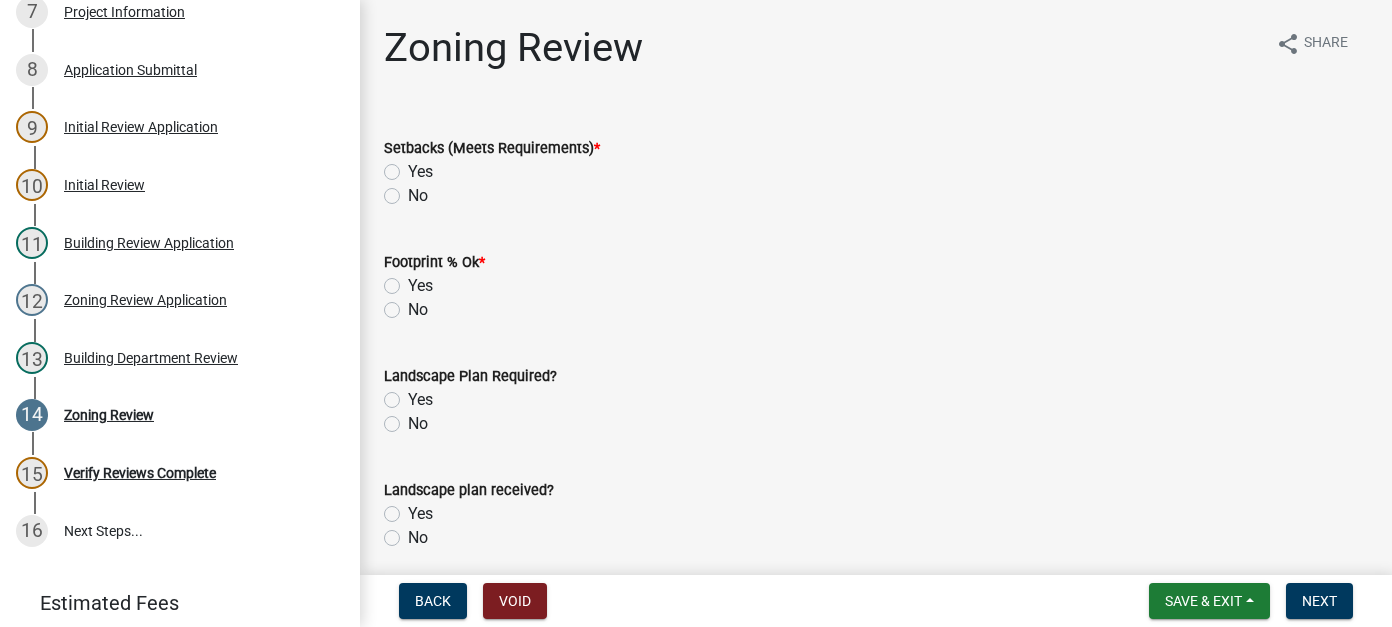 click on "Yes" 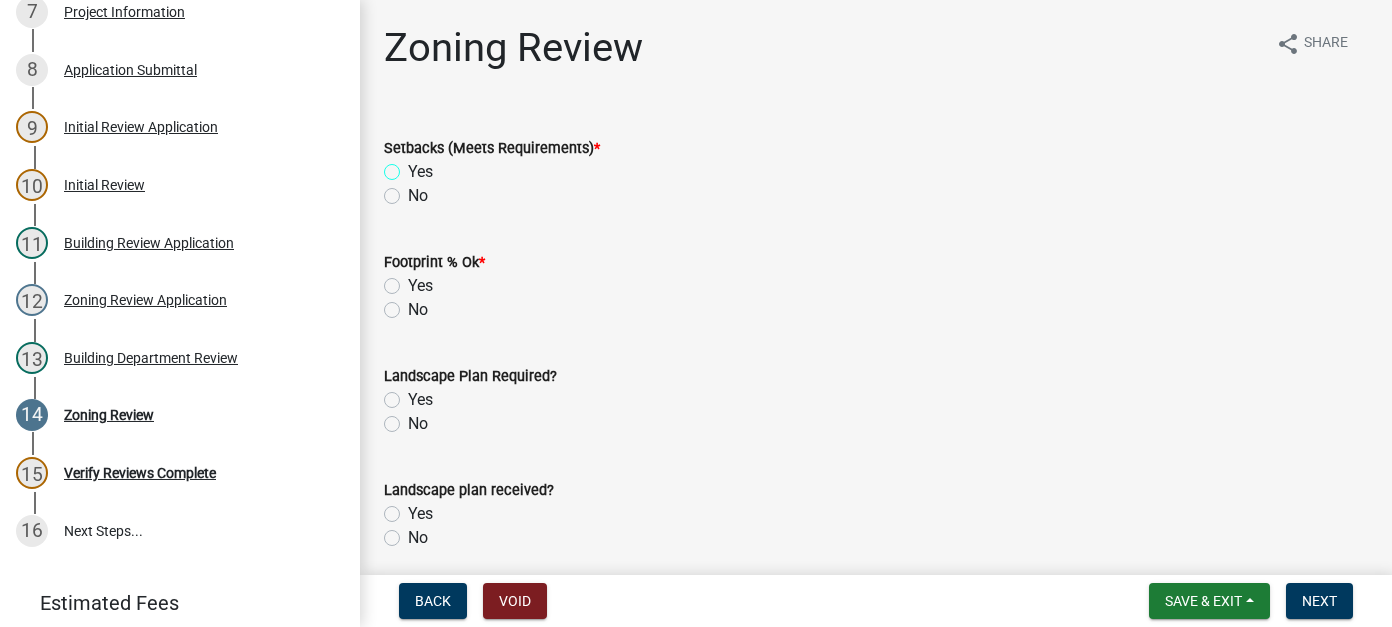 click on "Yes" at bounding box center (414, 166) 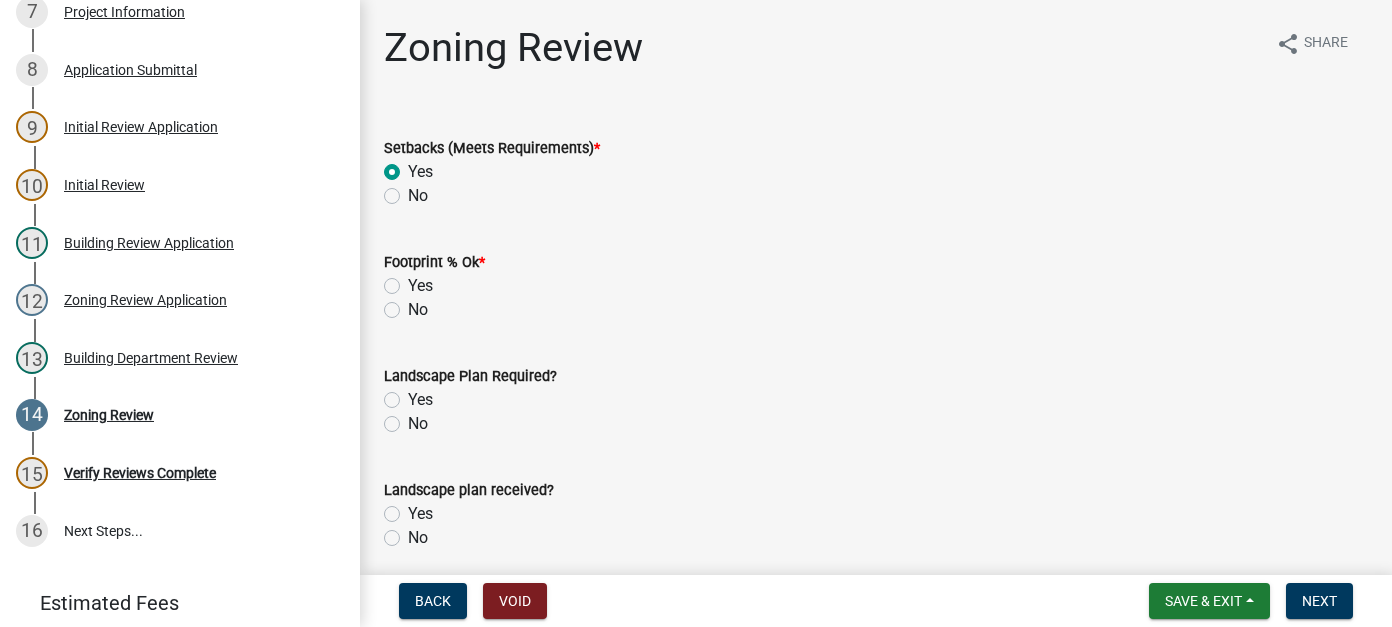 radio on "true" 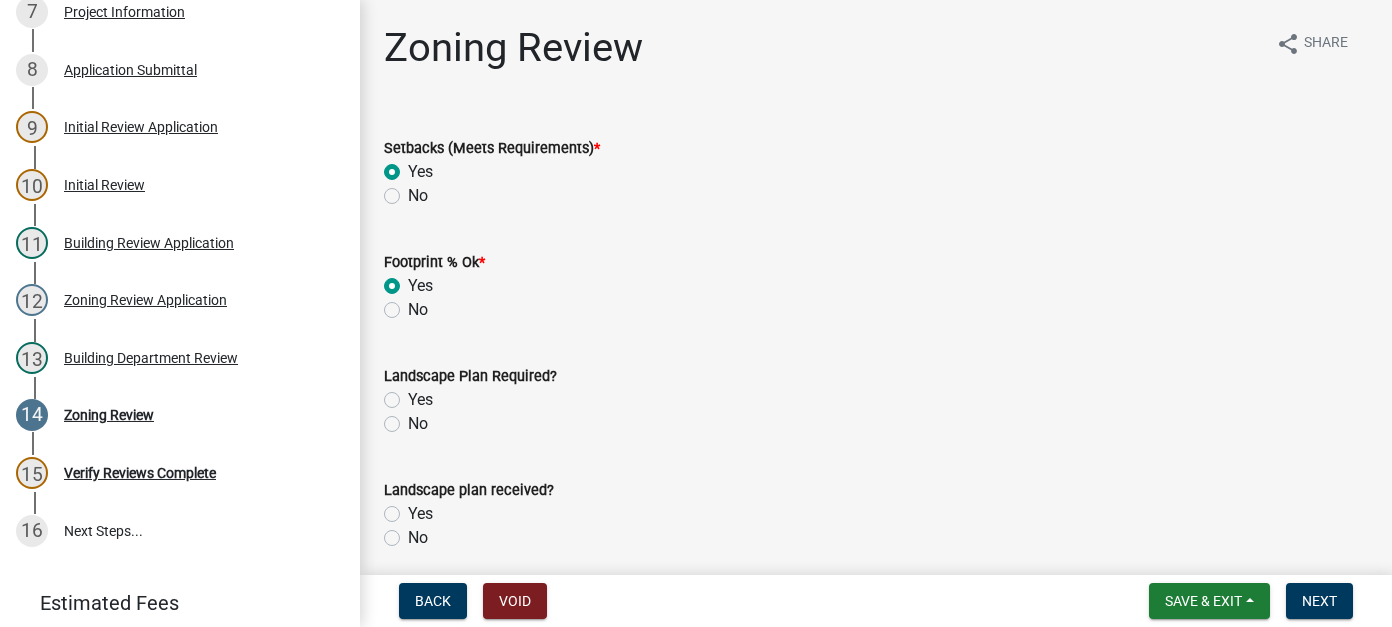 radio on "true" 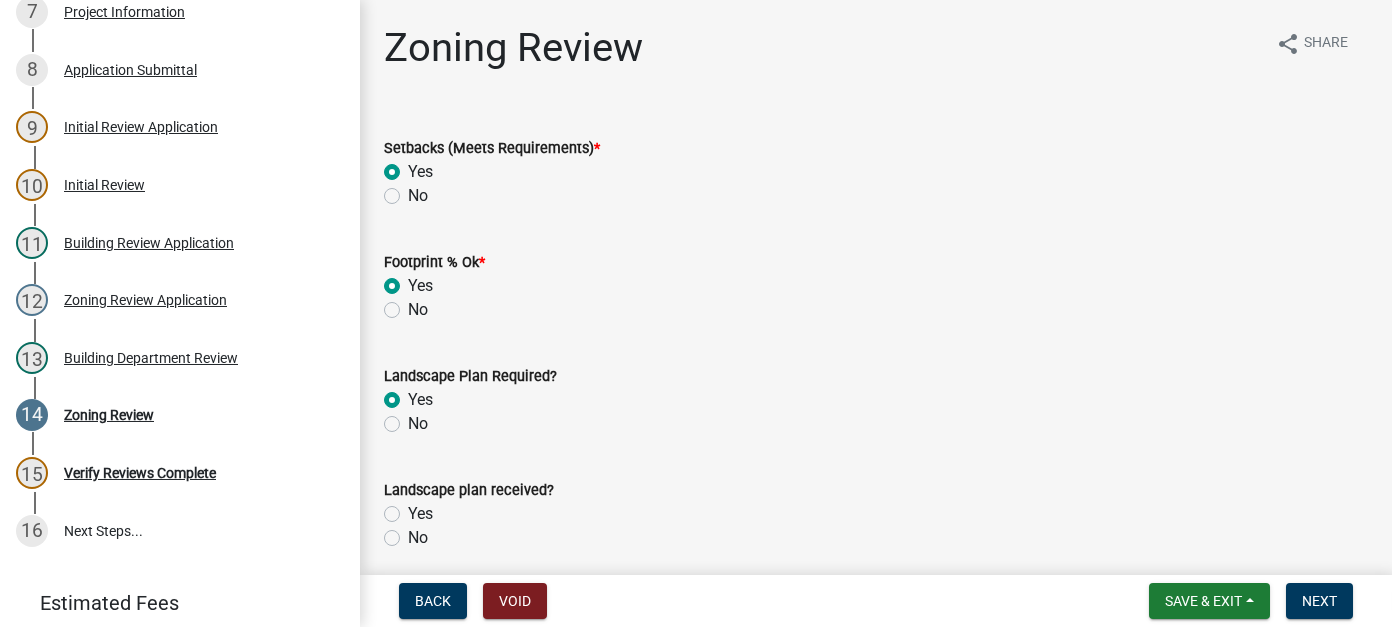 radio on "true" 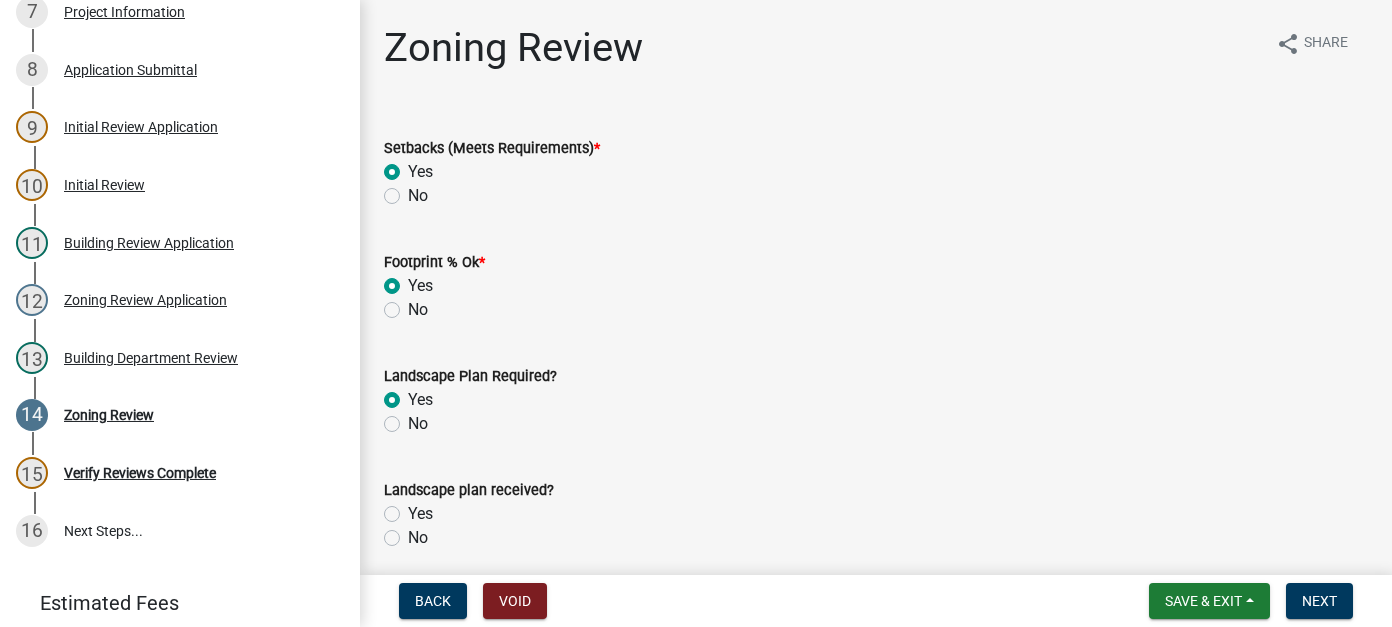 click on "No" 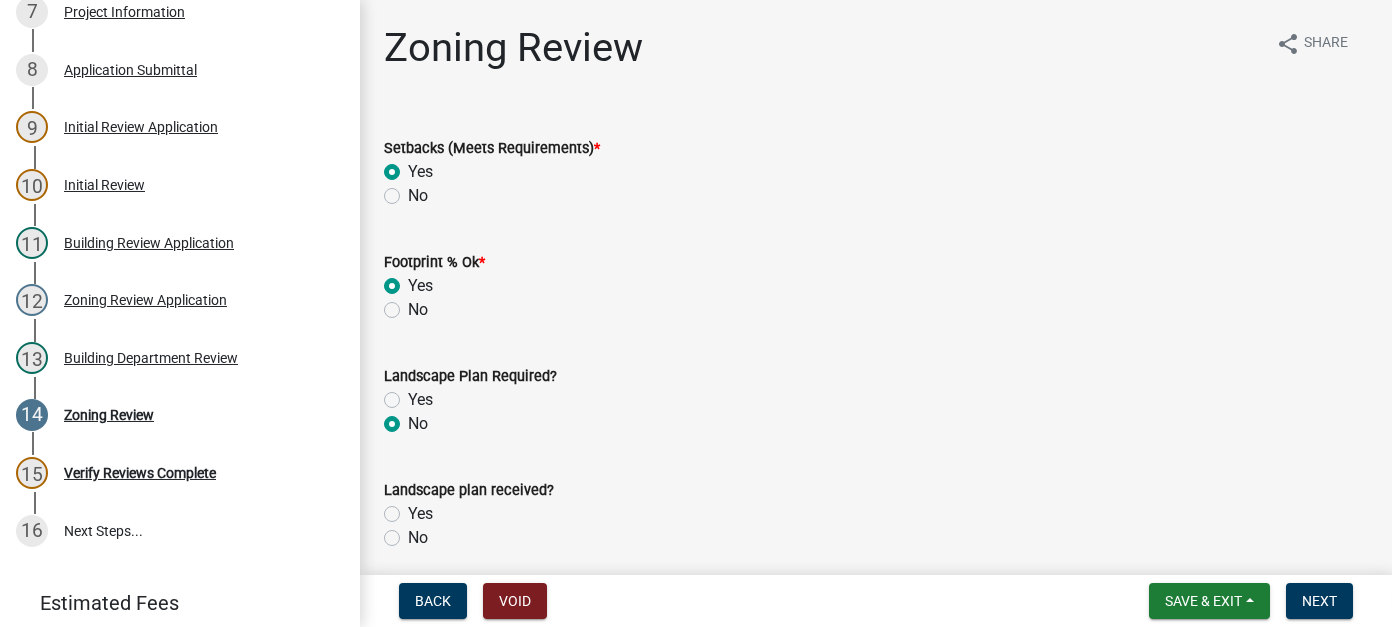 radio on "true" 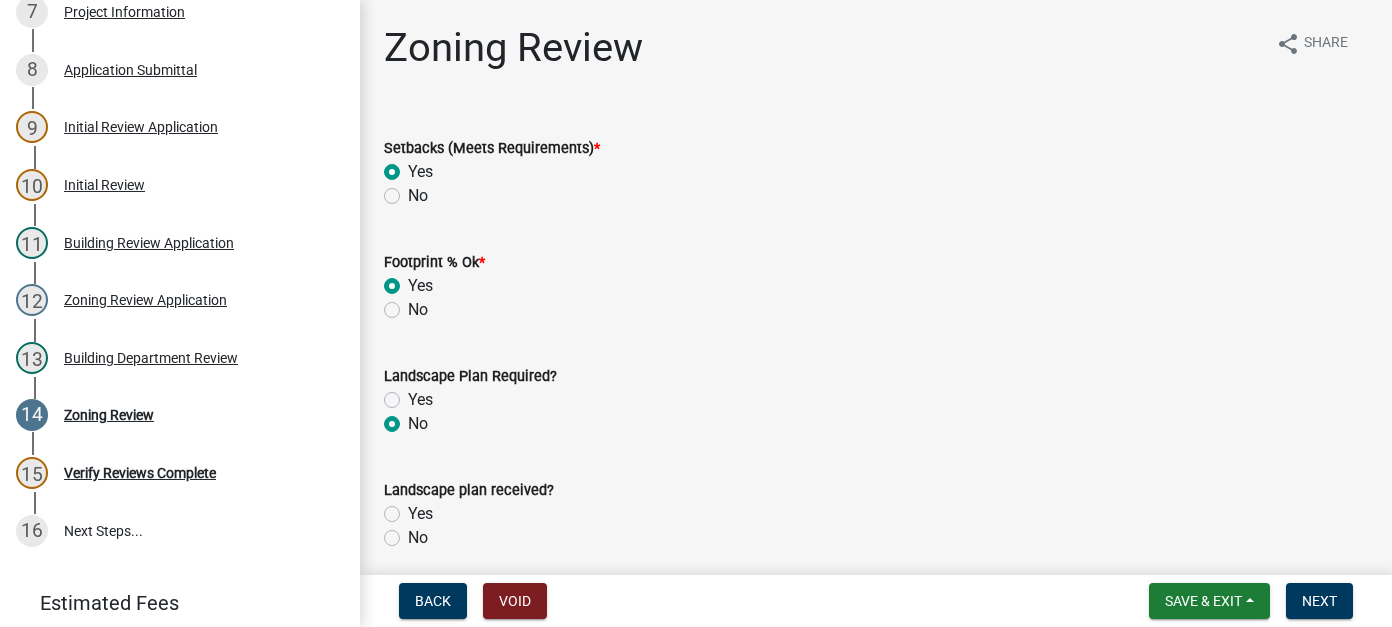 click on "No" 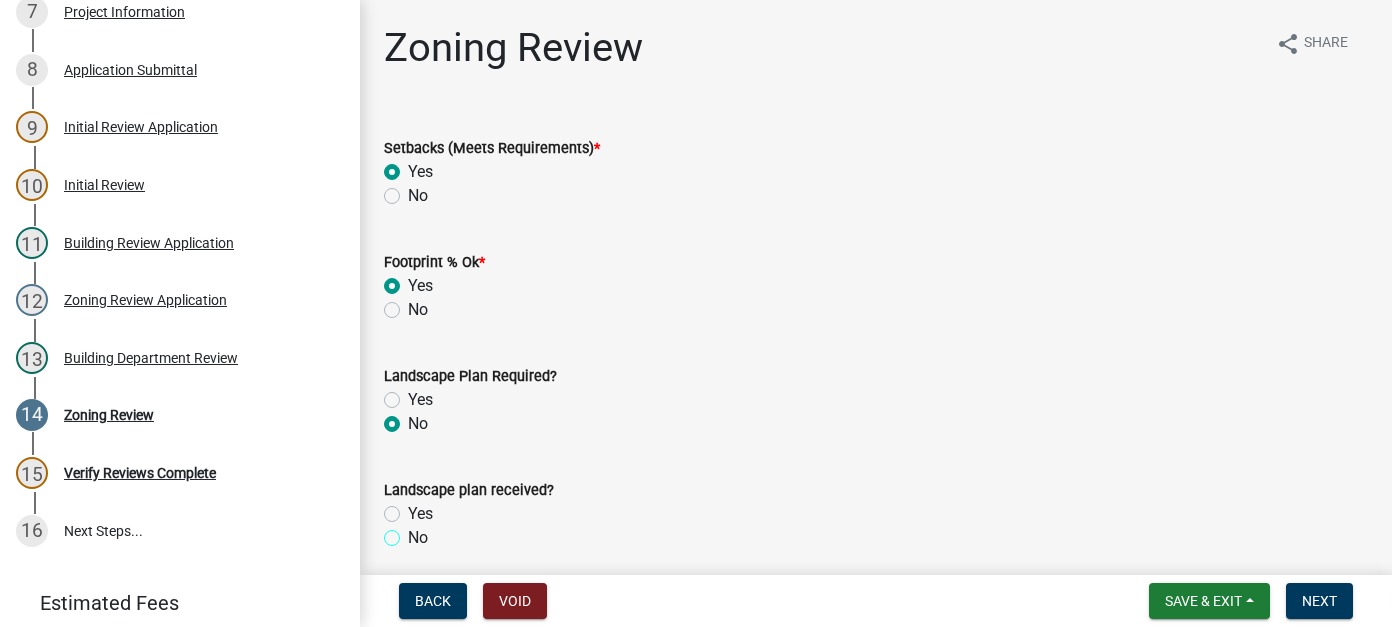click on "No" at bounding box center [414, 532] 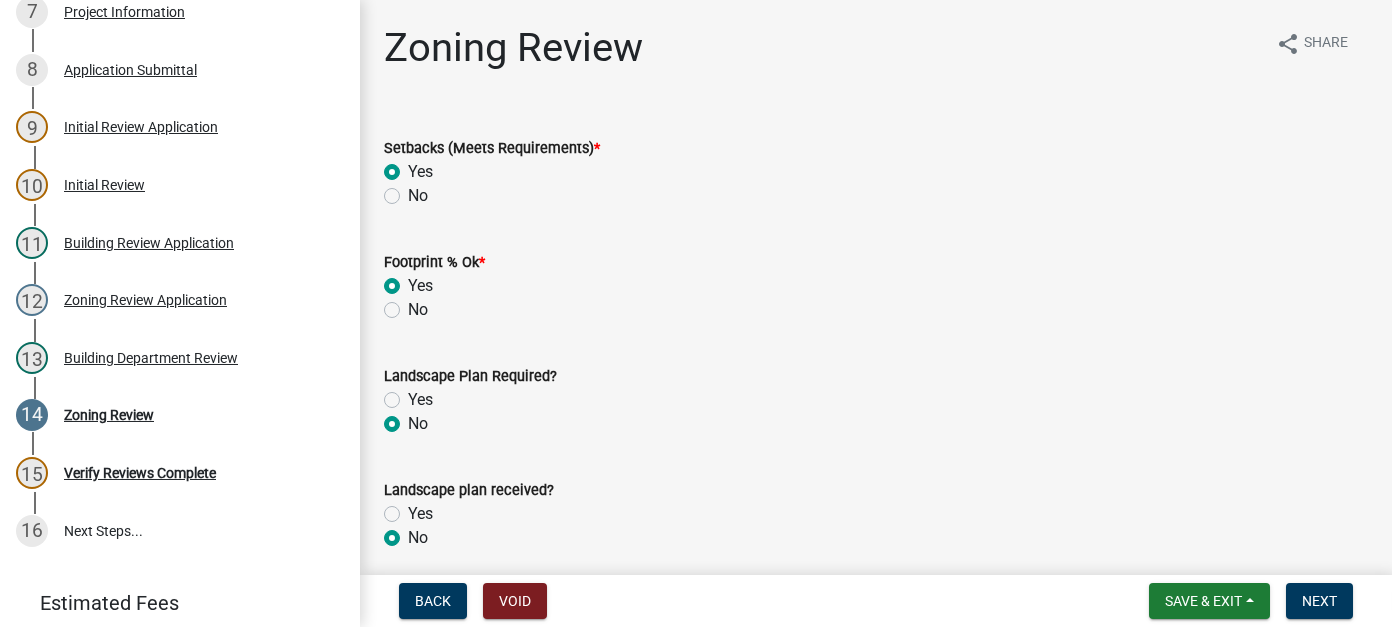 radio on "true" 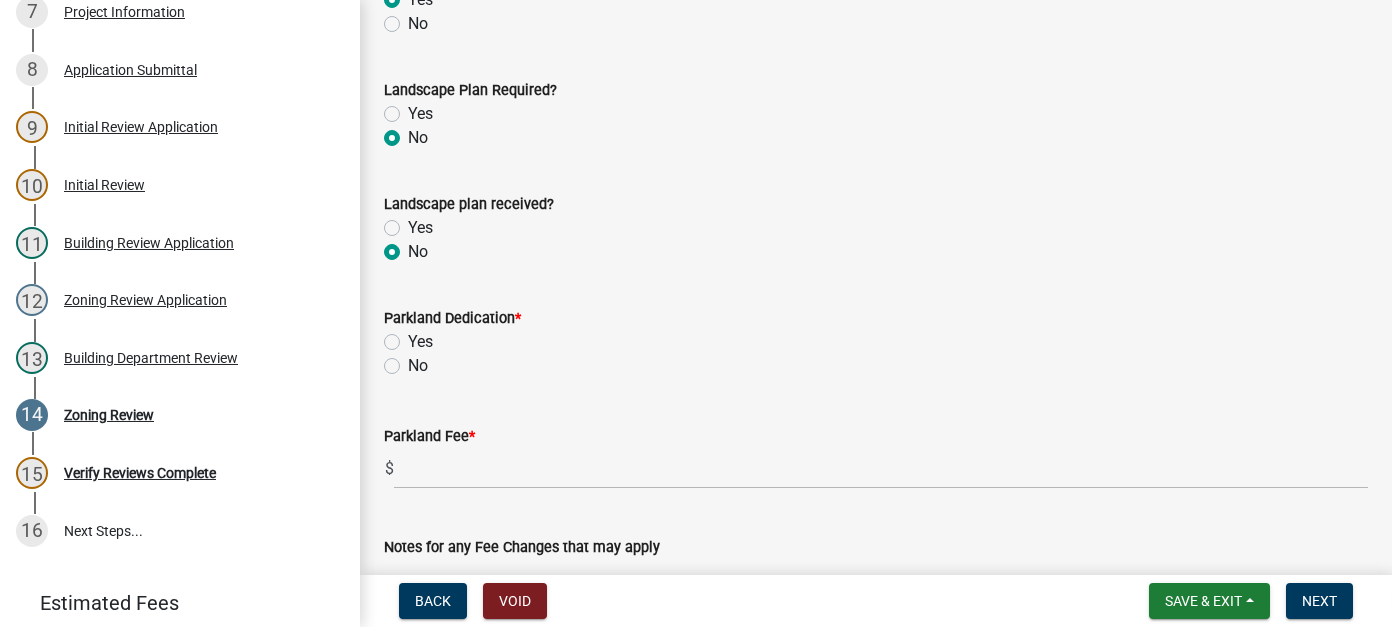 scroll, scrollTop: 300, scrollLeft: 0, axis: vertical 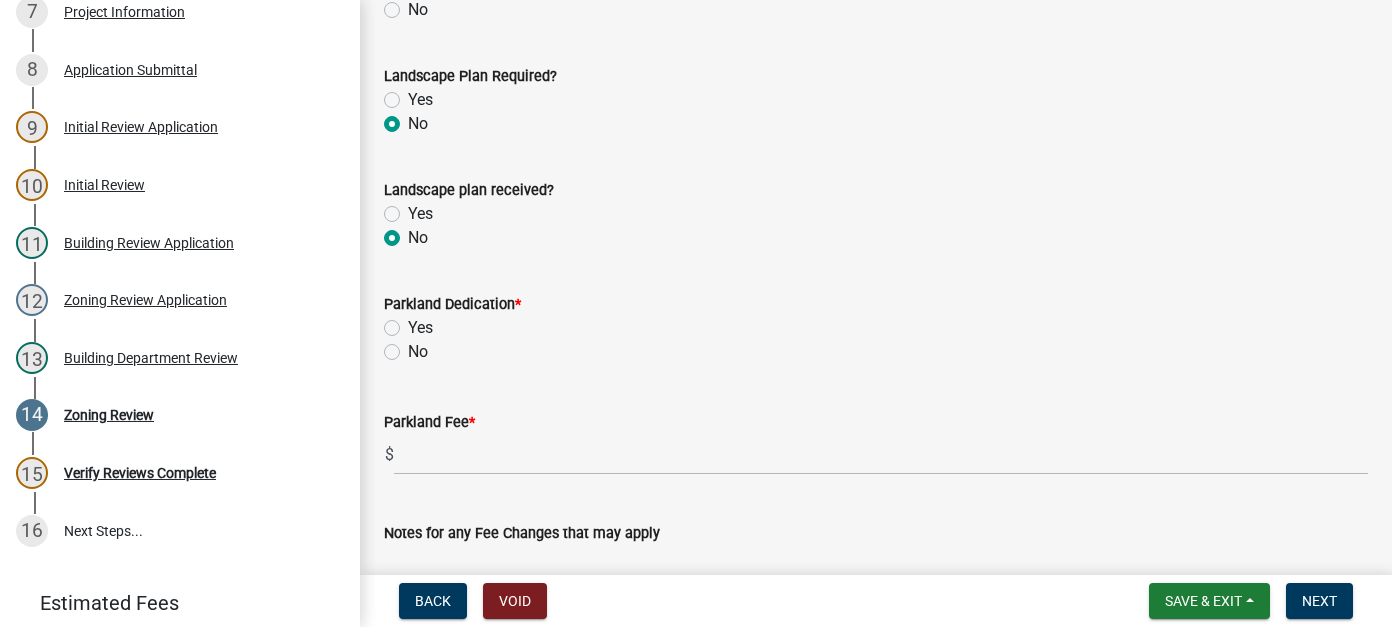 click on "No" 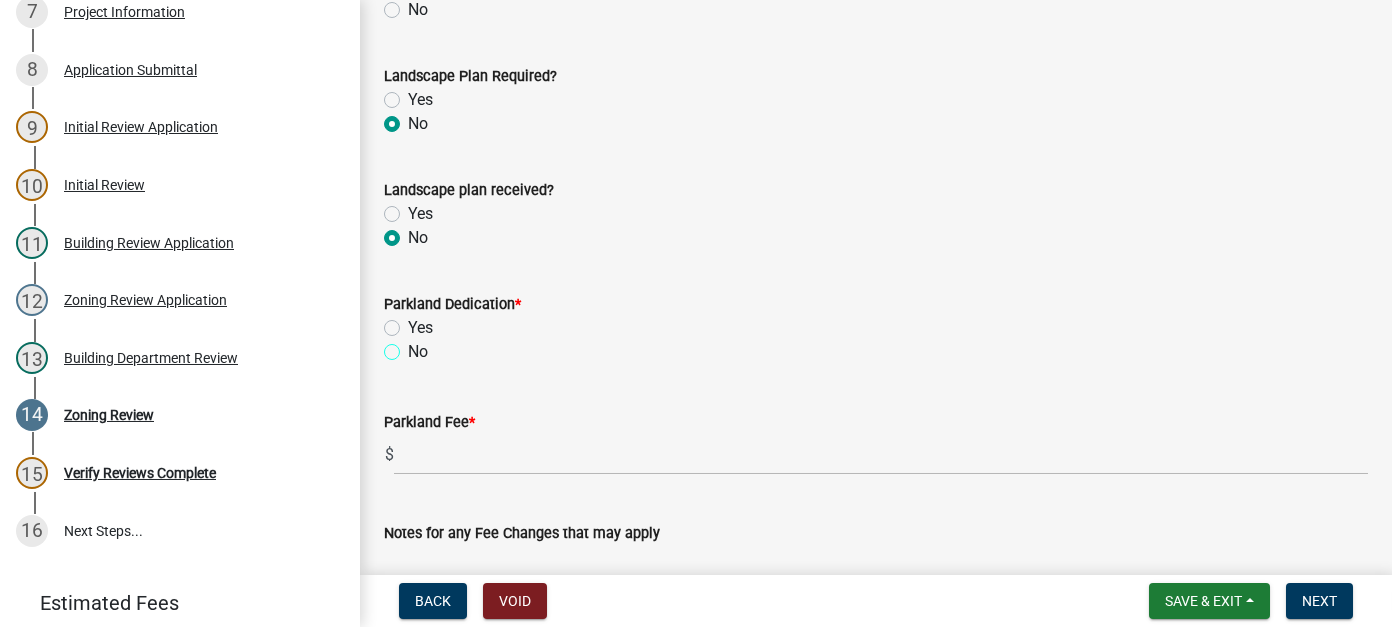 click on "No" at bounding box center [414, 346] 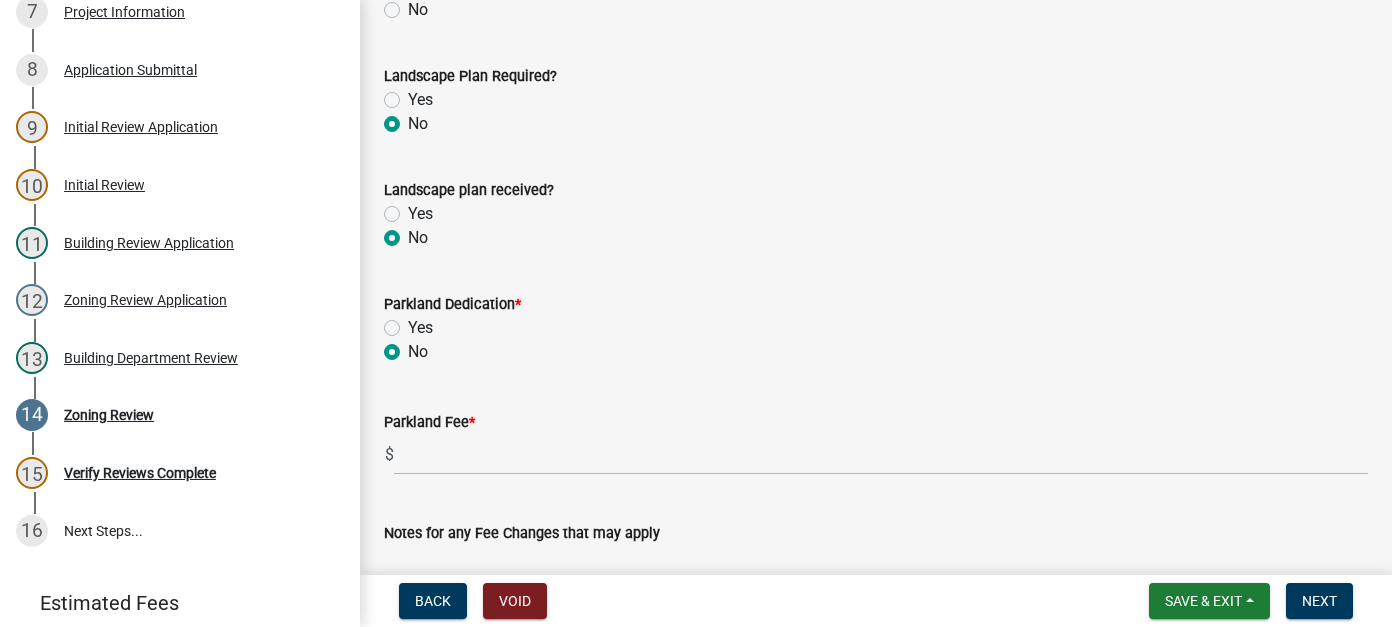 radio on "true" 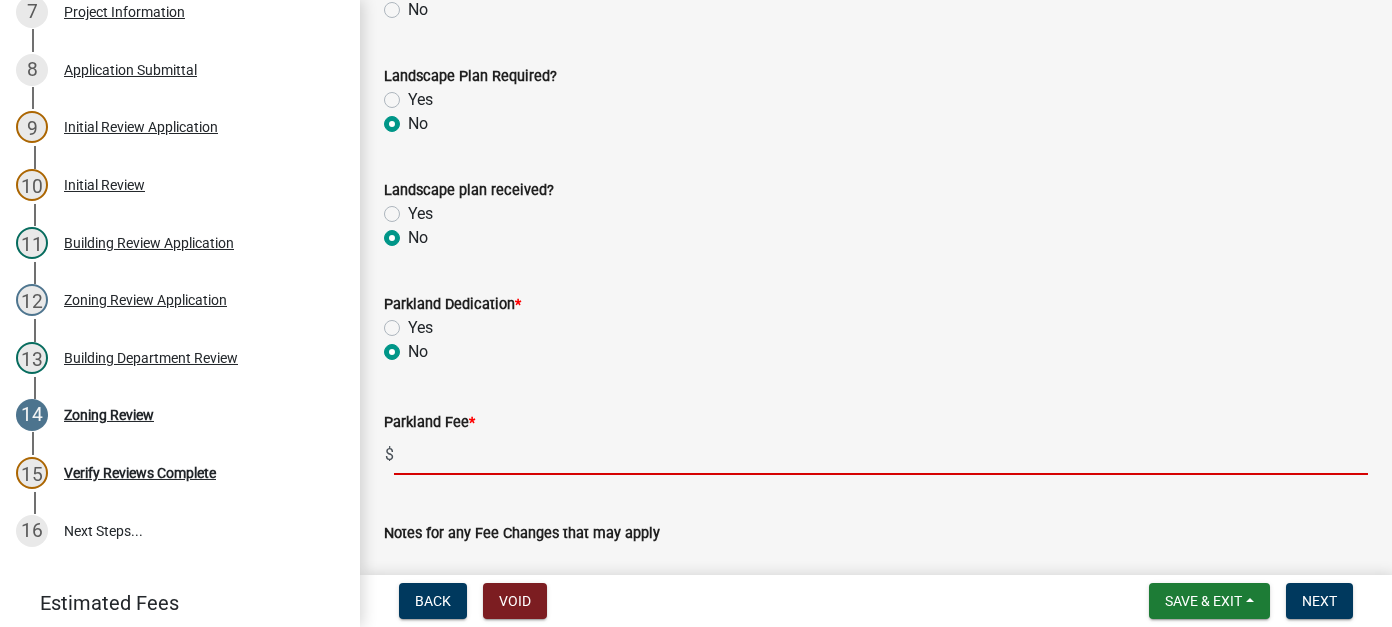click 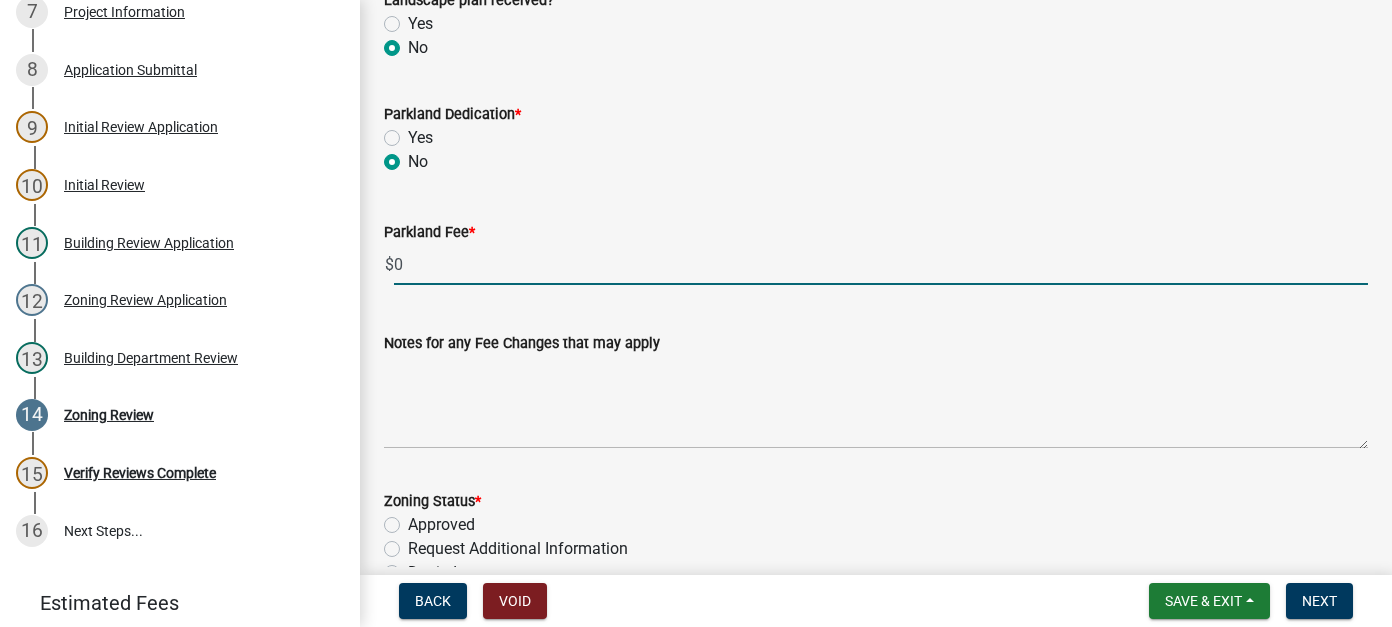 scroll, scrollTop: 600, scrollLeft: 0, axis: vertical 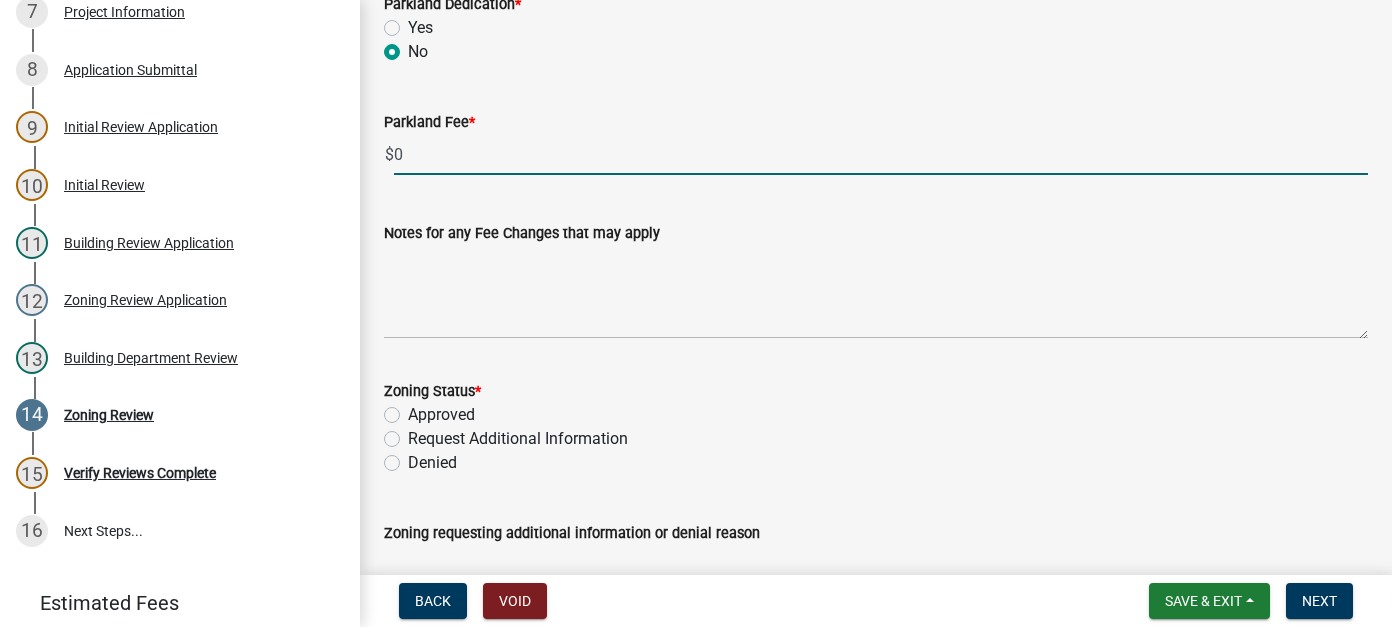 type on "0" 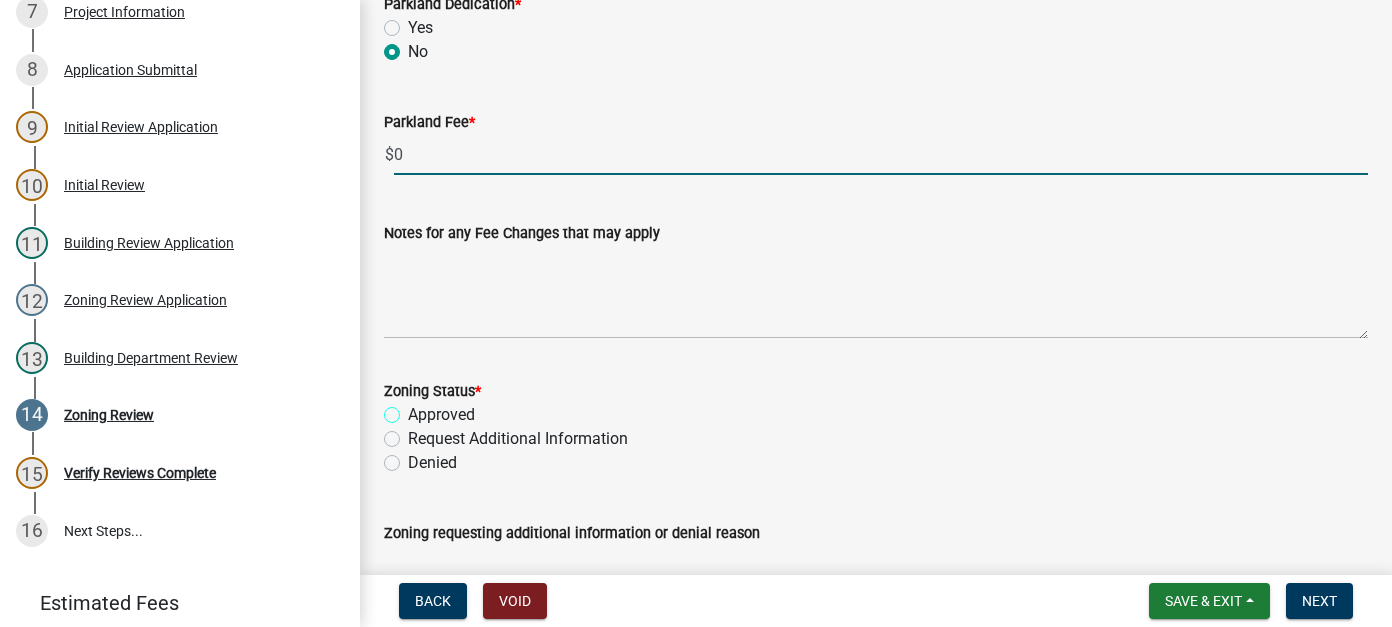 click on "Approved" at bounding box center (414, 409) 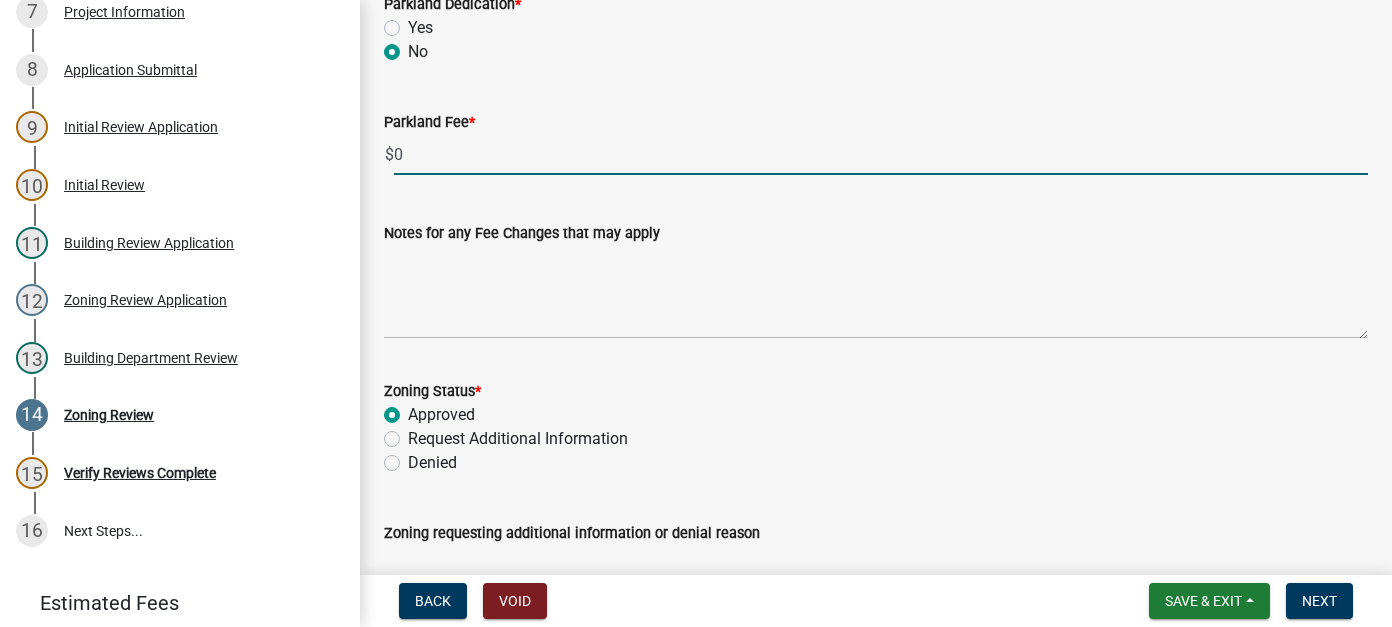 radio on "true" 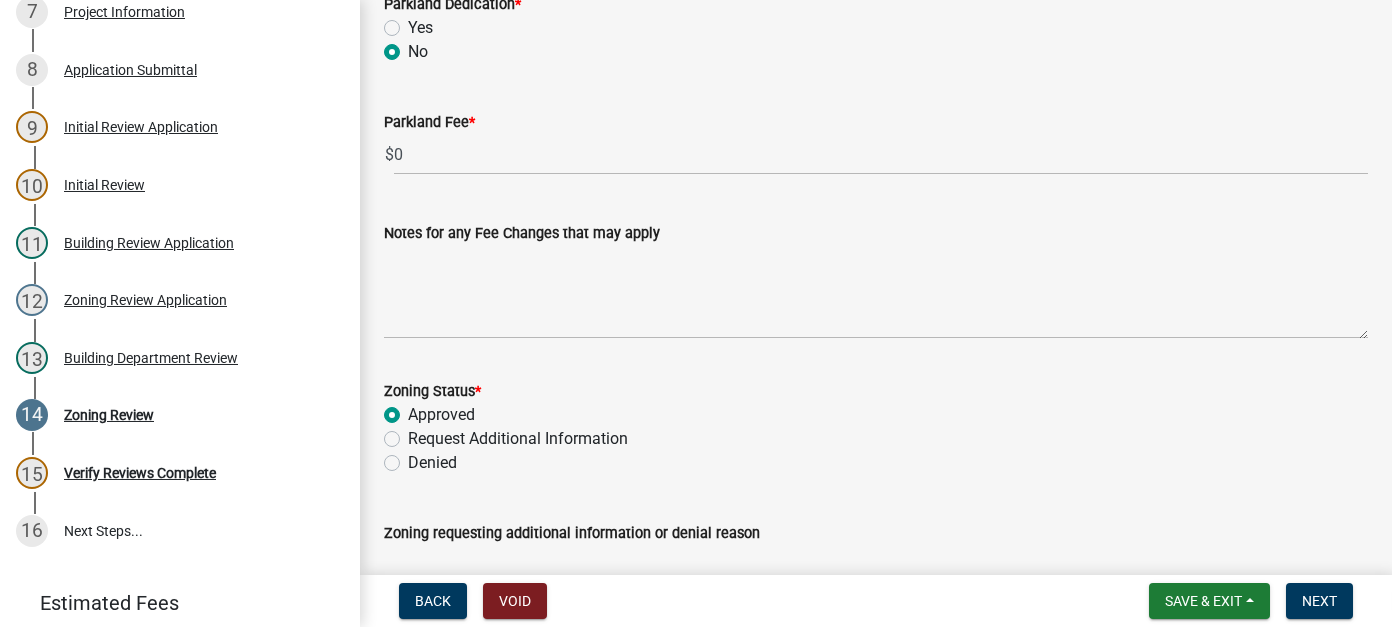scroll, scrollTop: 765, scrollLeft: 0, axis: vertical 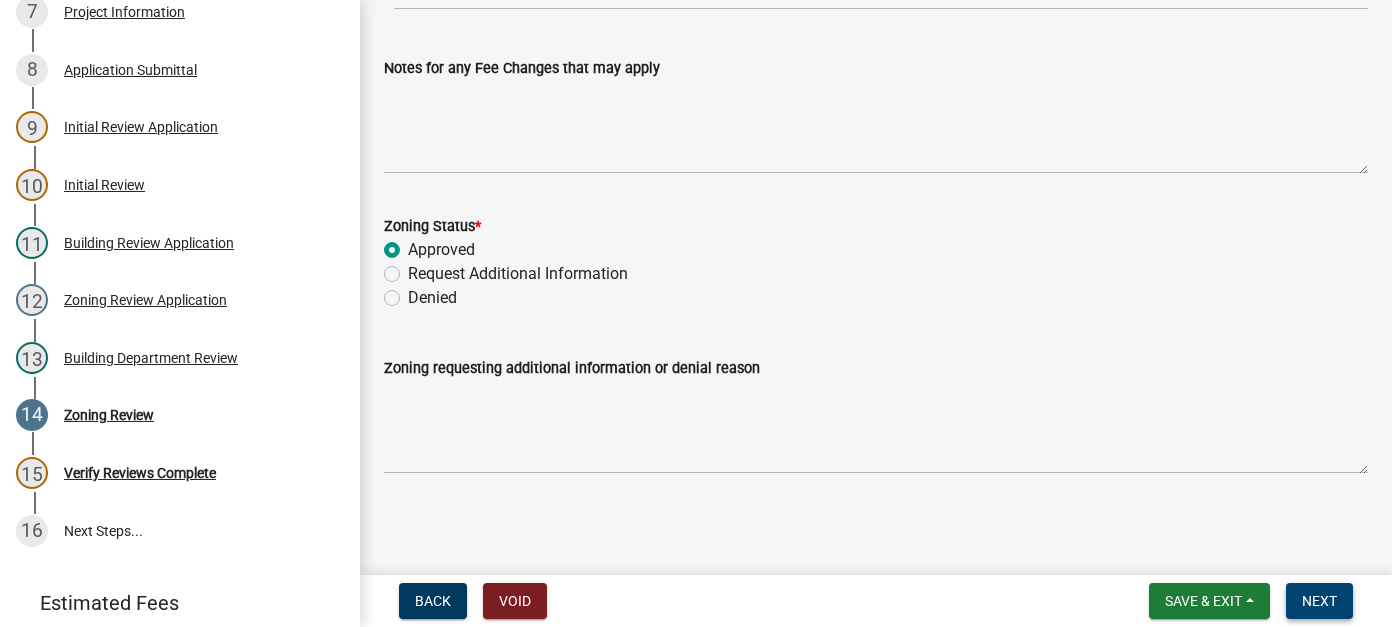 click on "Next" at bounding box center [1319, 601] 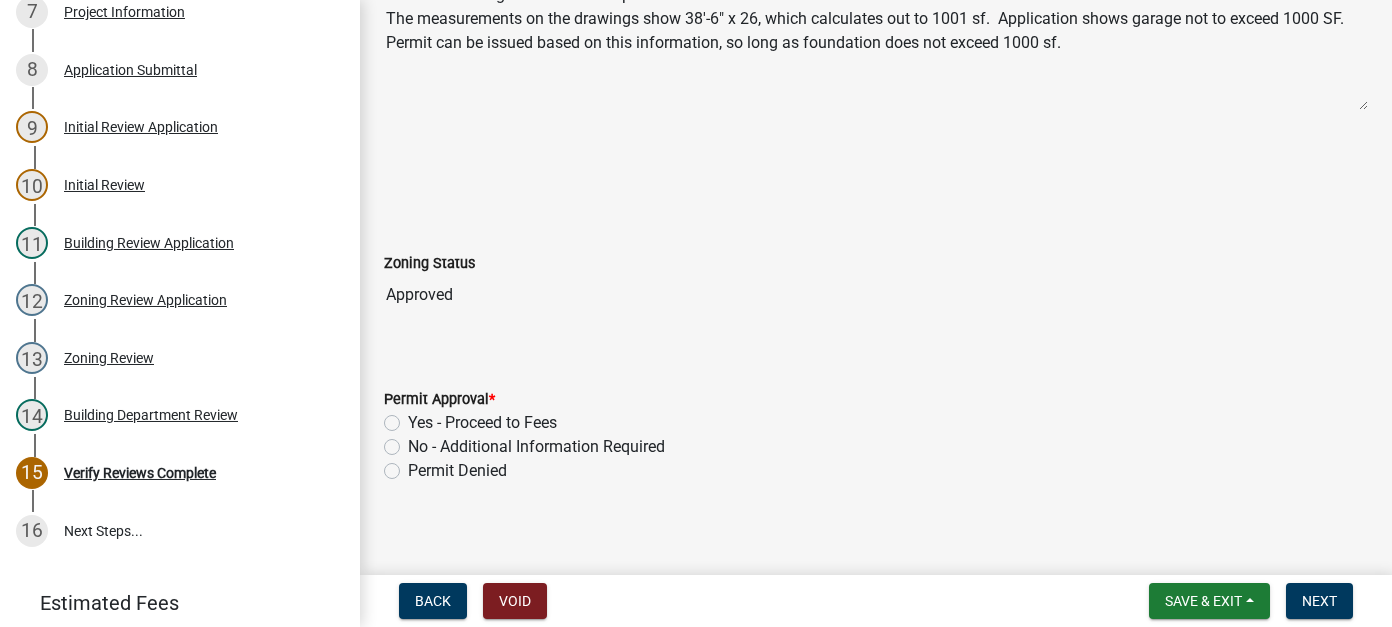 scroll, scrollTop: 306, scrollLeft: 0, axis: vertical 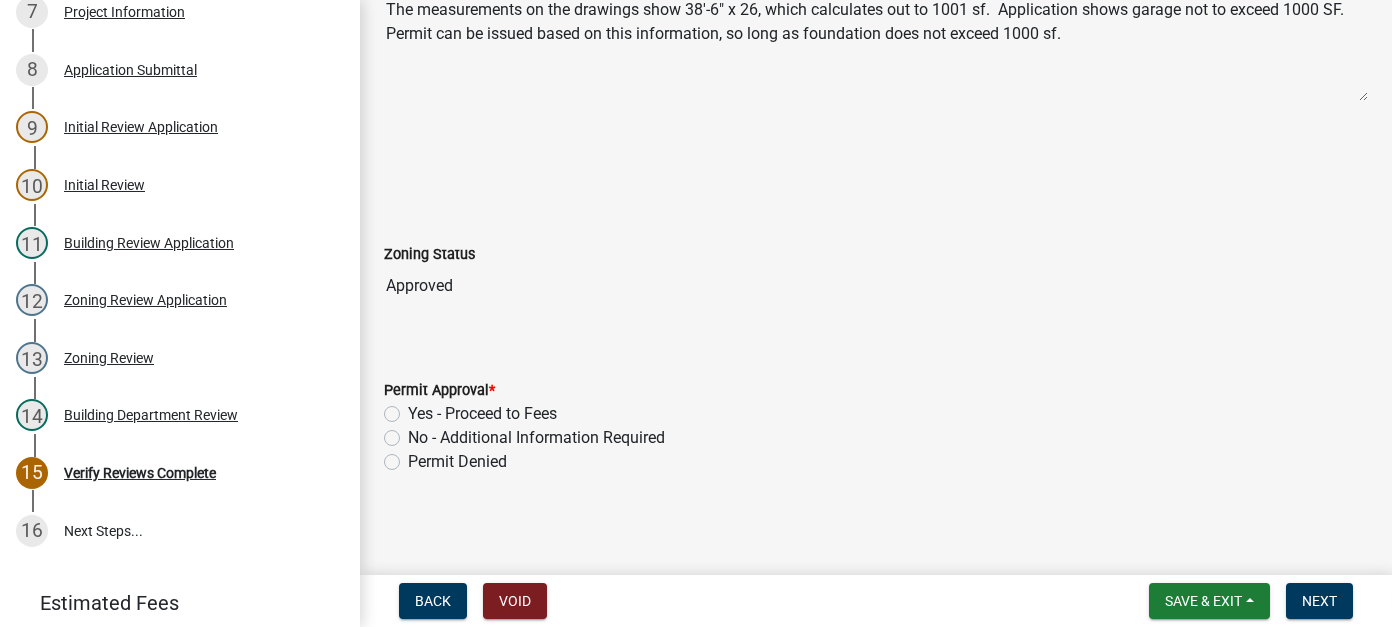 drag, startPoint x: 391, startPoint y: 436, endPoint x: 564, endPoint y: 480, distance: 178.5077 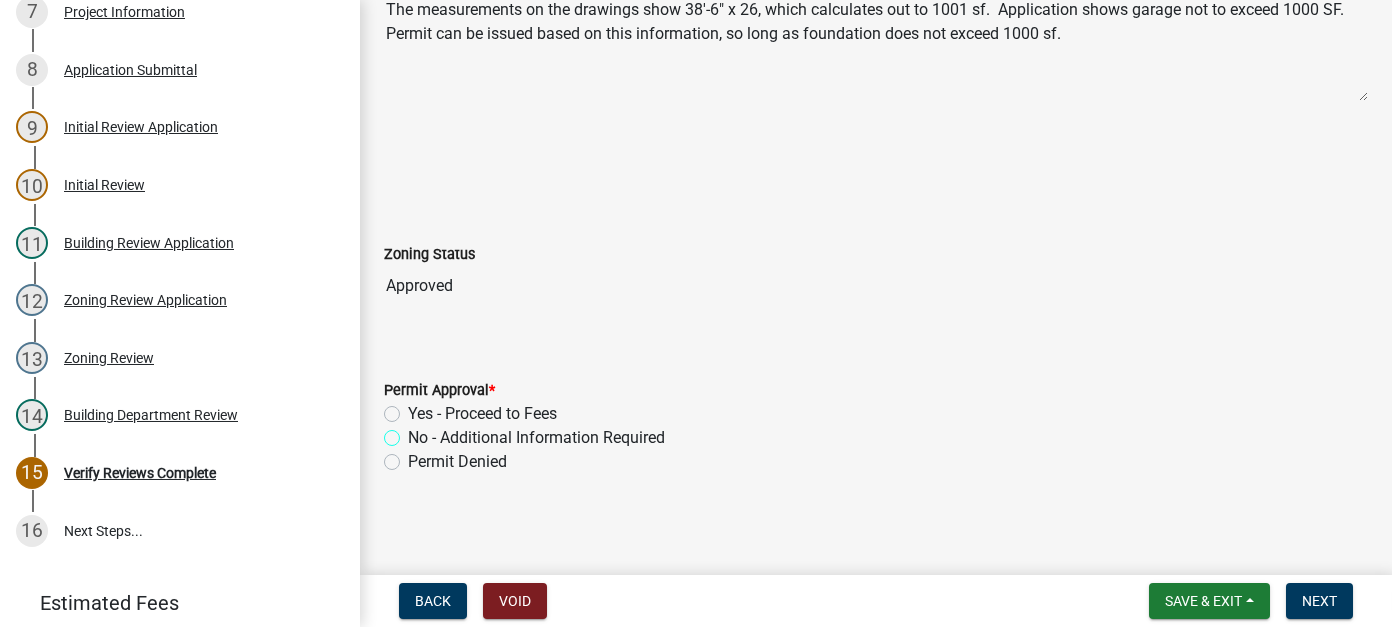 click on "No - Additional Information Required" at bounding box center [414, 432] 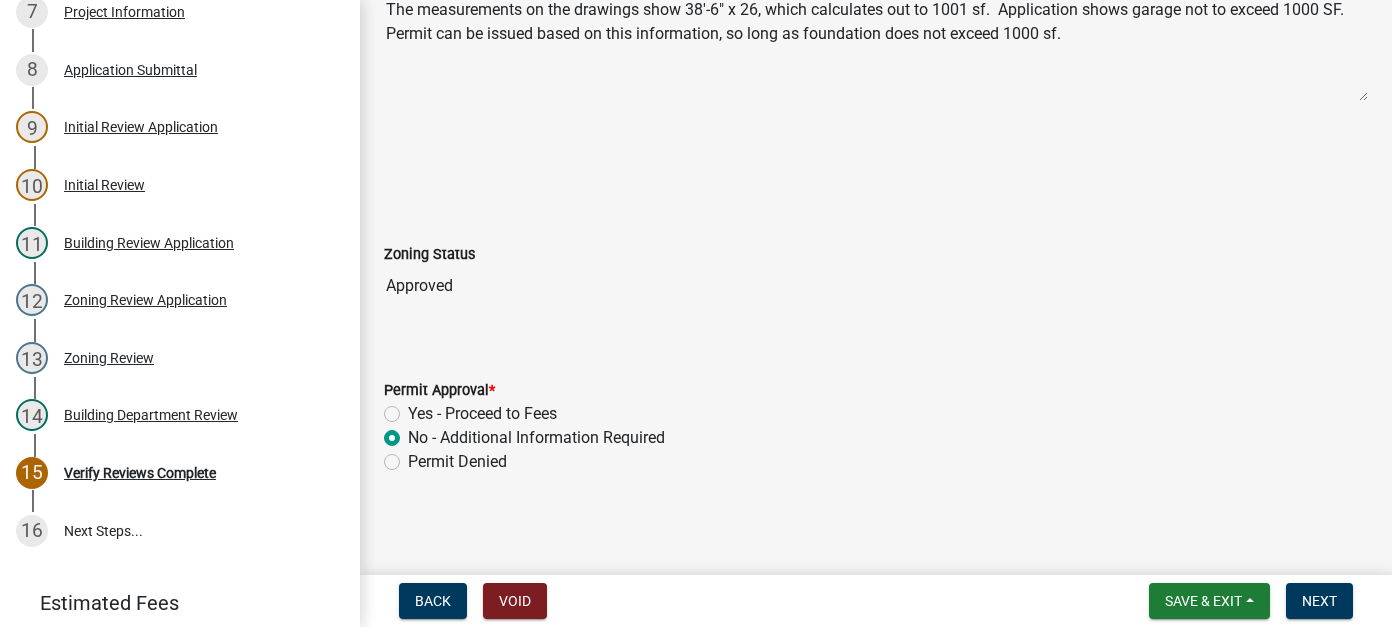 radio on "true" 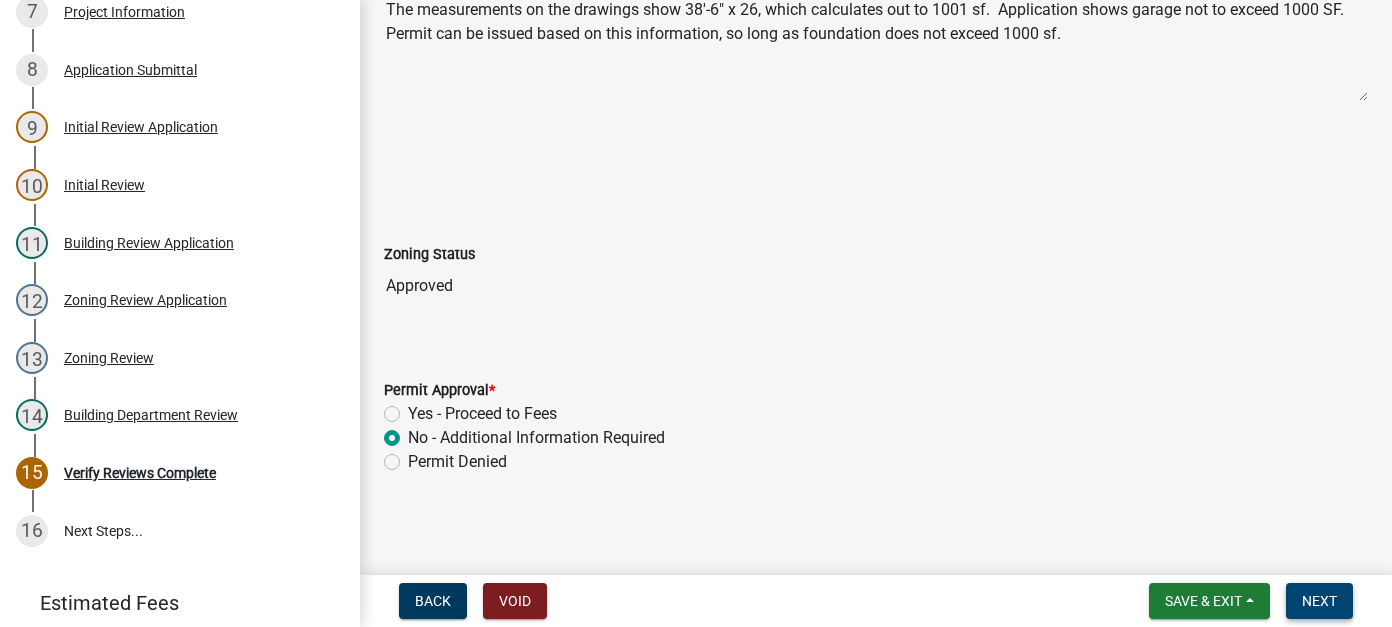 click on "Next" at bounding box center (1319, 601) 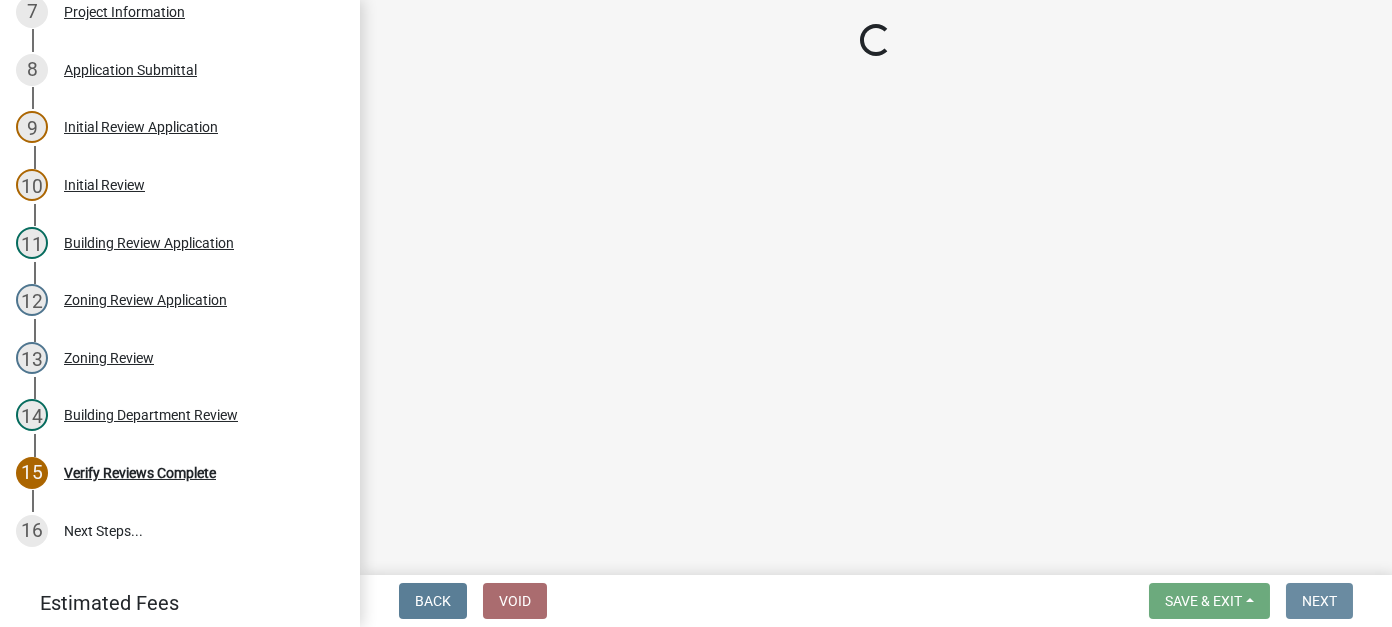 scroll, scrollTop: 0, scrollLeft: 0, axis: both 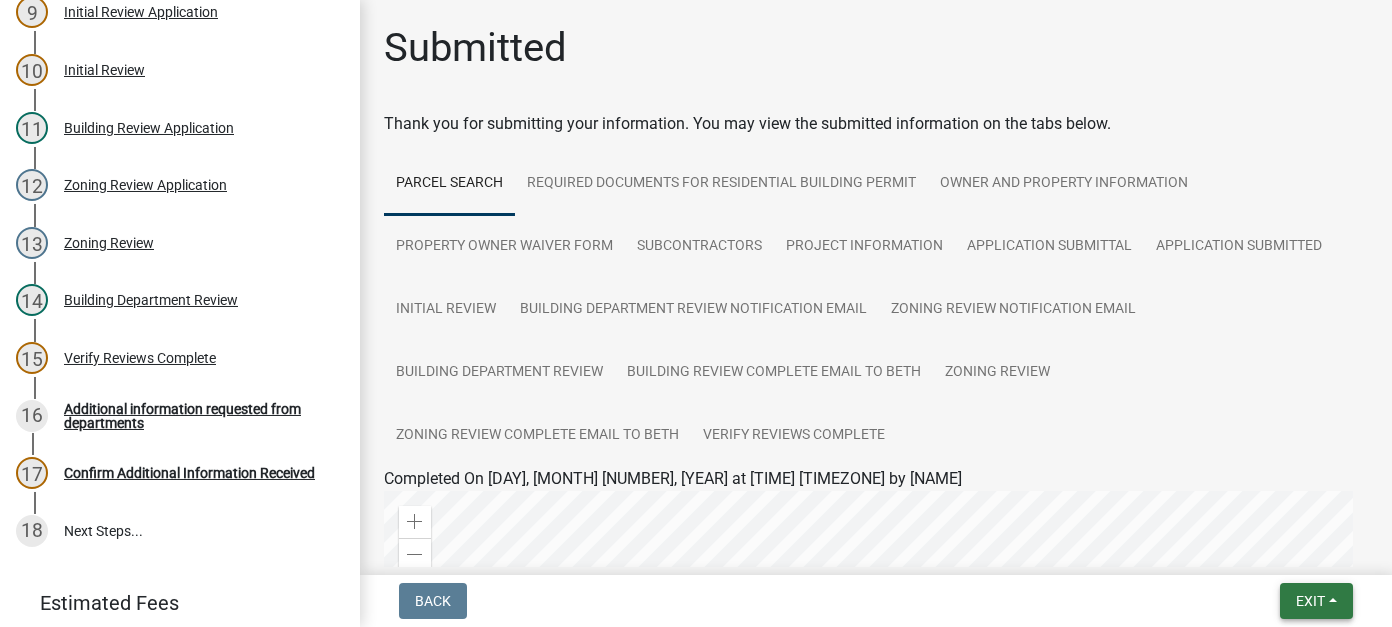 click on "Exit" at bounding box center (1310, 601) 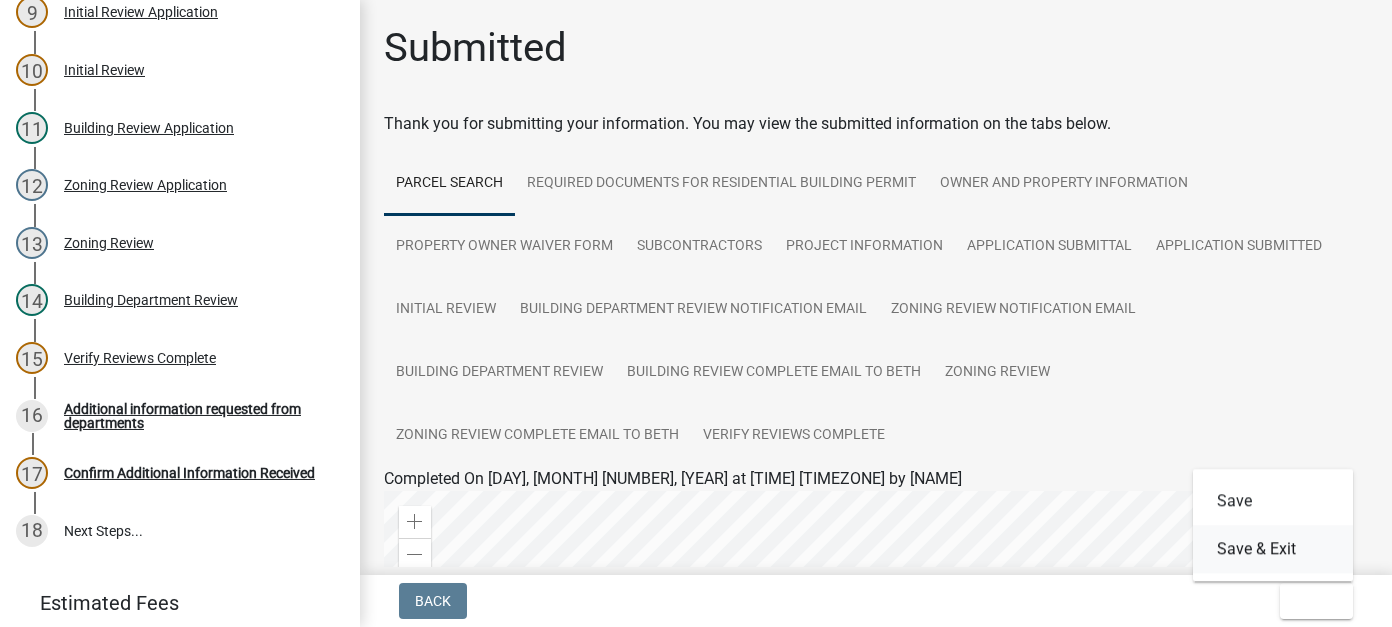 click on "Save & Exit" at bounding box center [1273, 549] 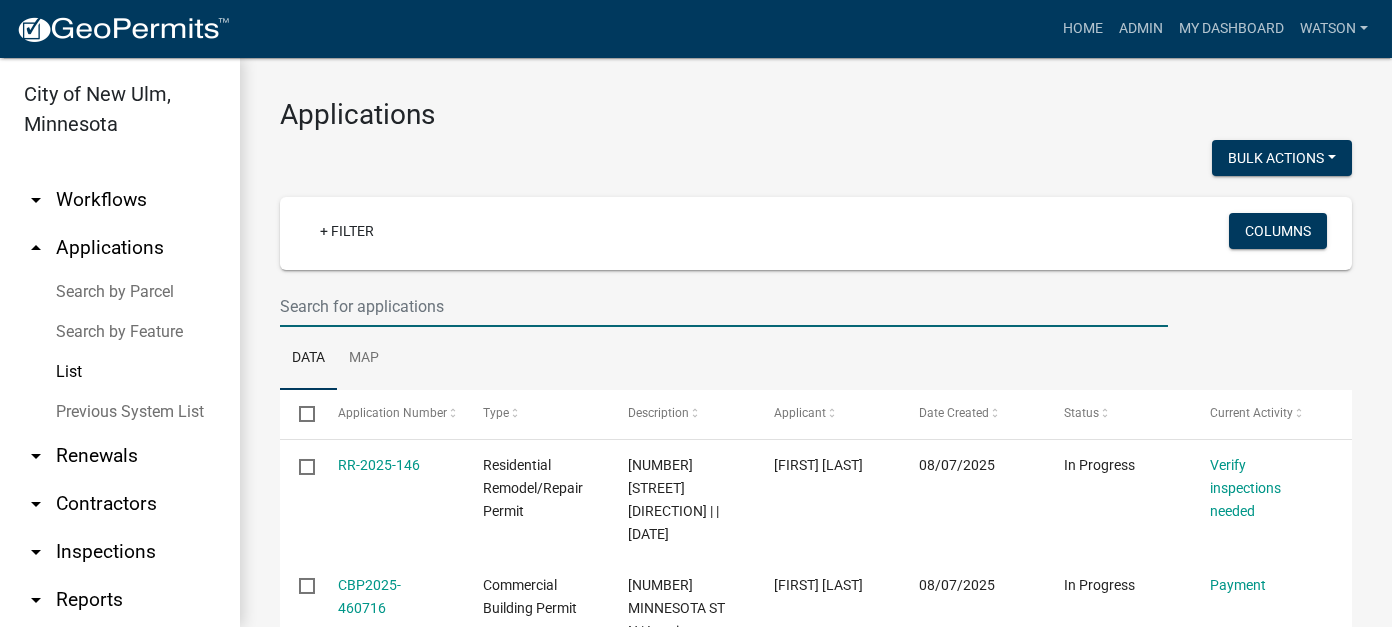 click at bounding box center (724, 306) 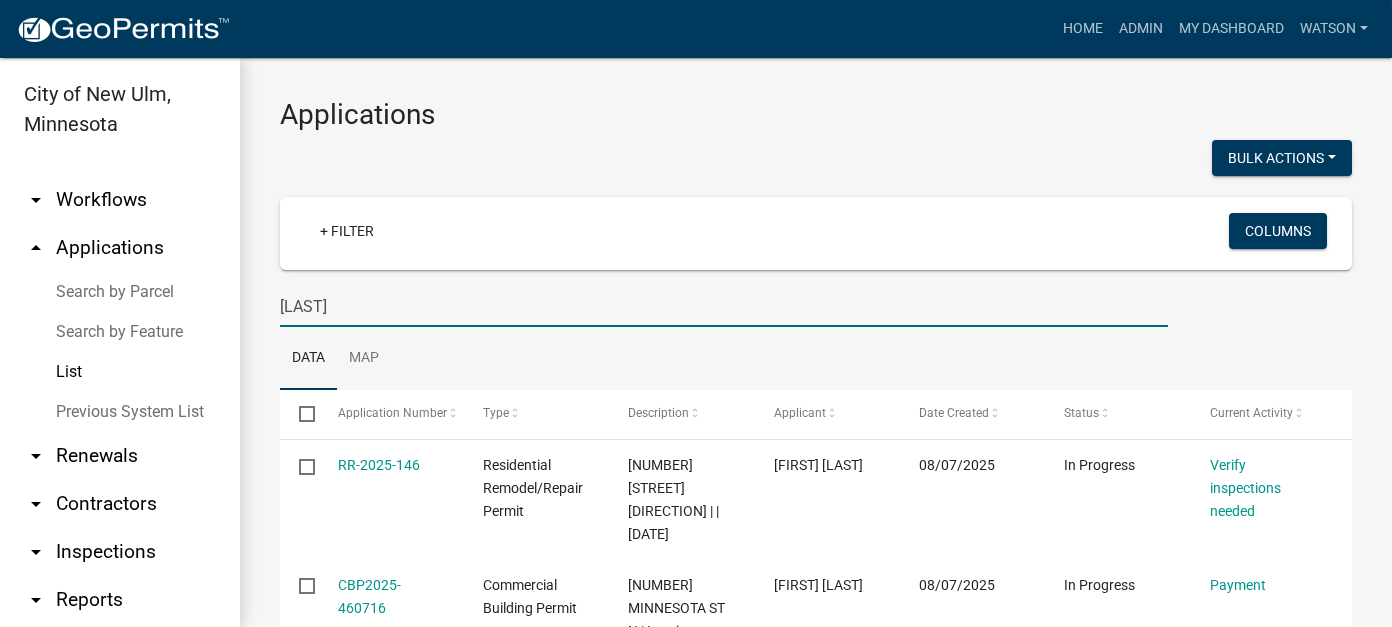 type on "[LAST]" 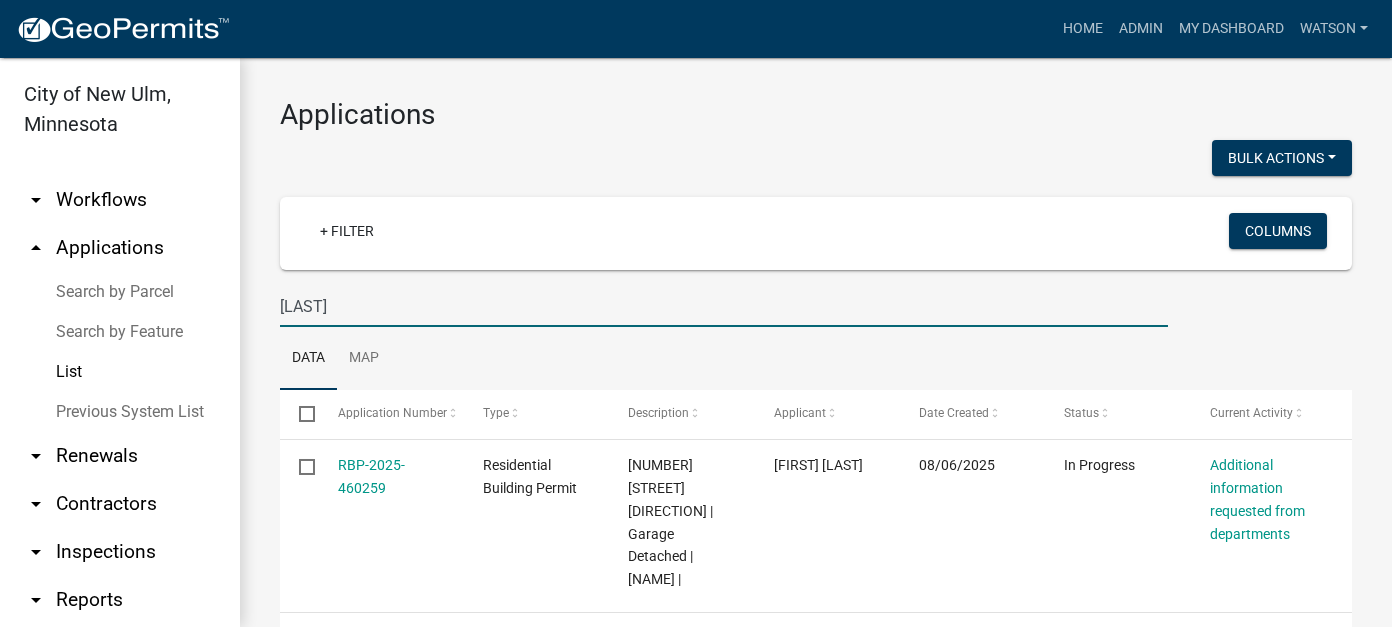 click on "[LAST]" at bounding box center (724, 306) 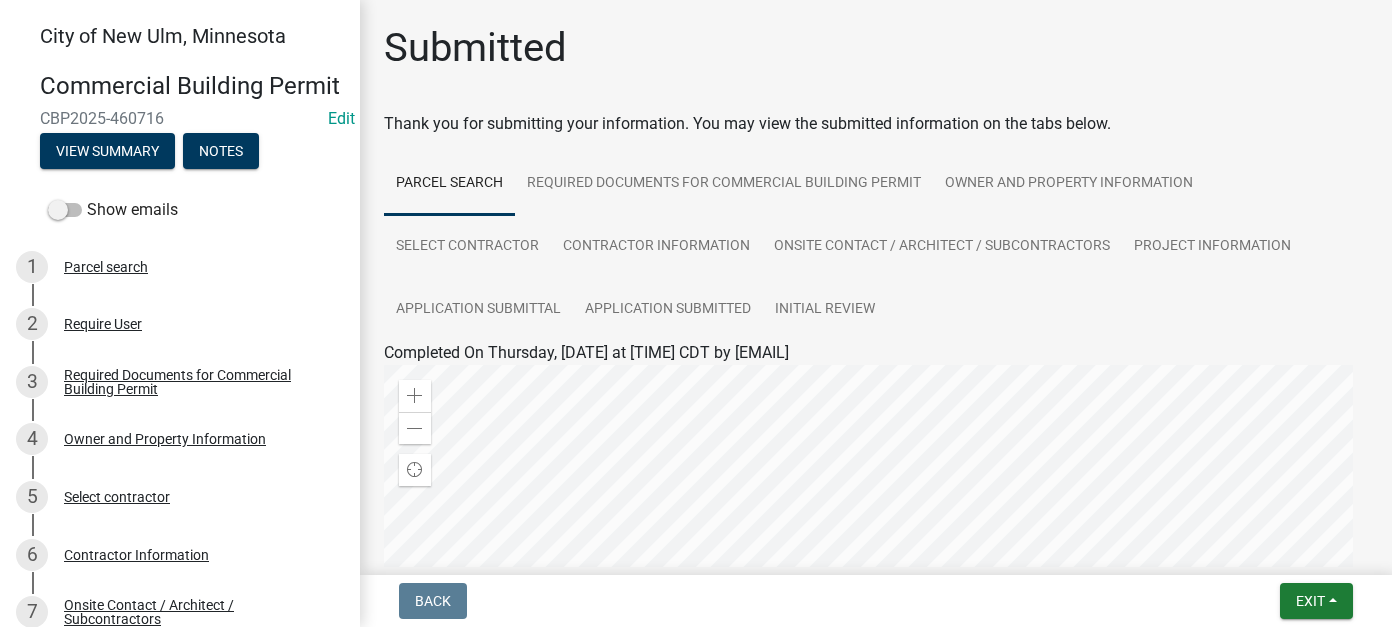 scroll, scrollTop: 0, scrollLeft: 0, axis: both 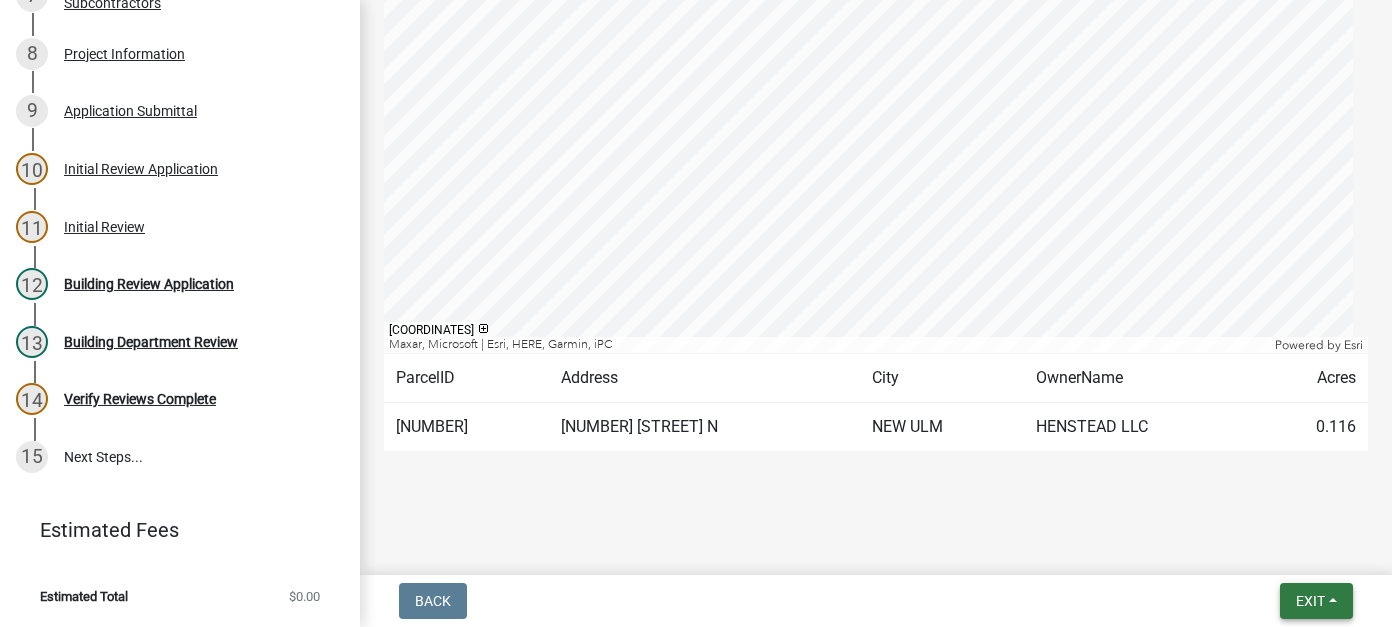 click on "Exit" at bounding box center [1310, 601] 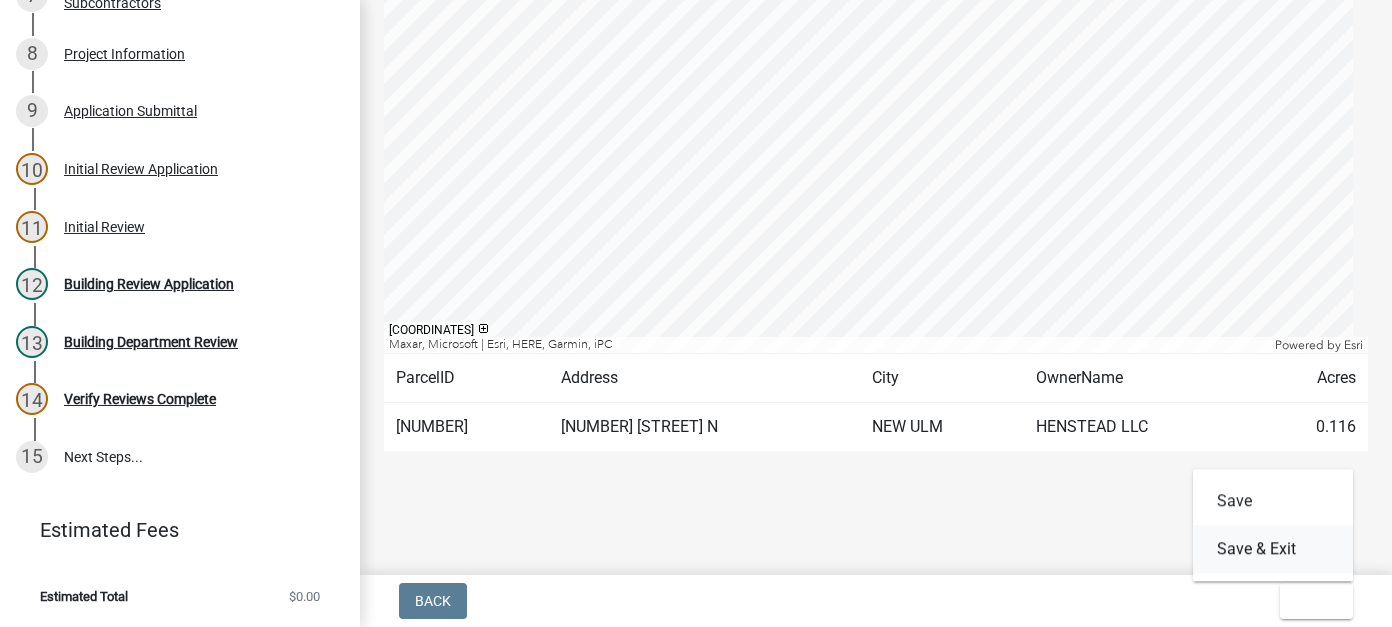 click on "Save & Exit" at bounding box center [1273, 549] 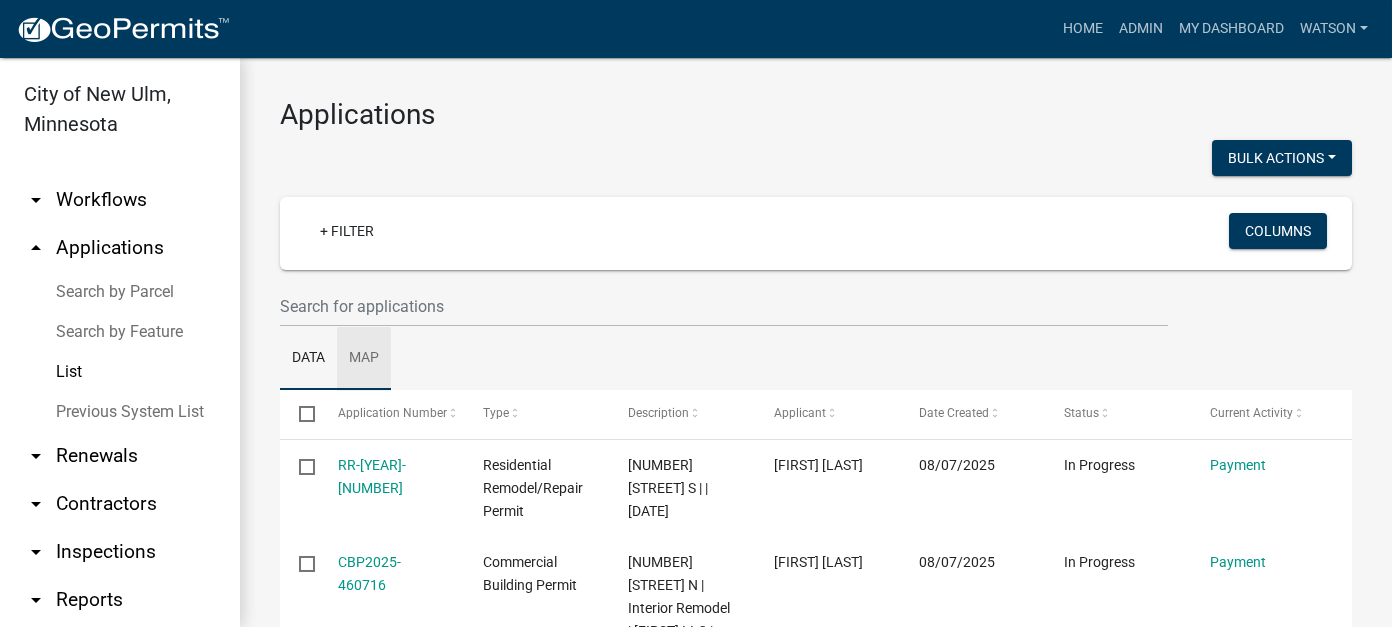click on "Map" at bounding box center (364, 359) 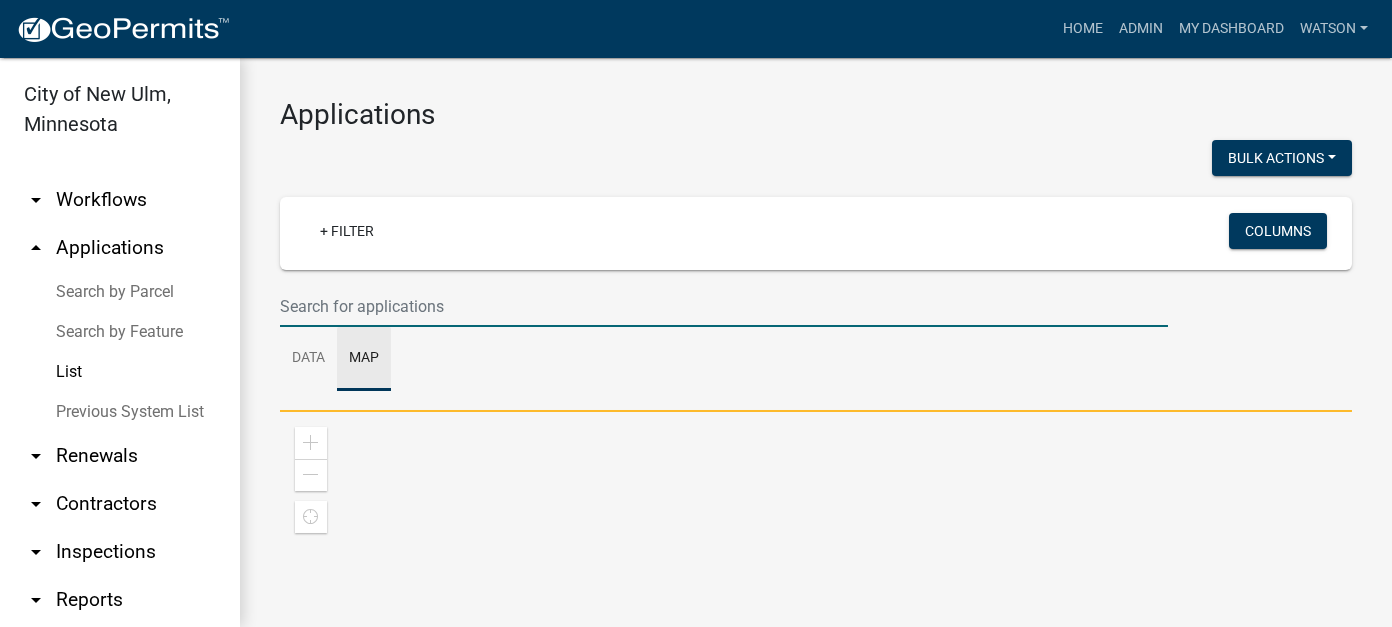 click at bounding box center [724, 306] 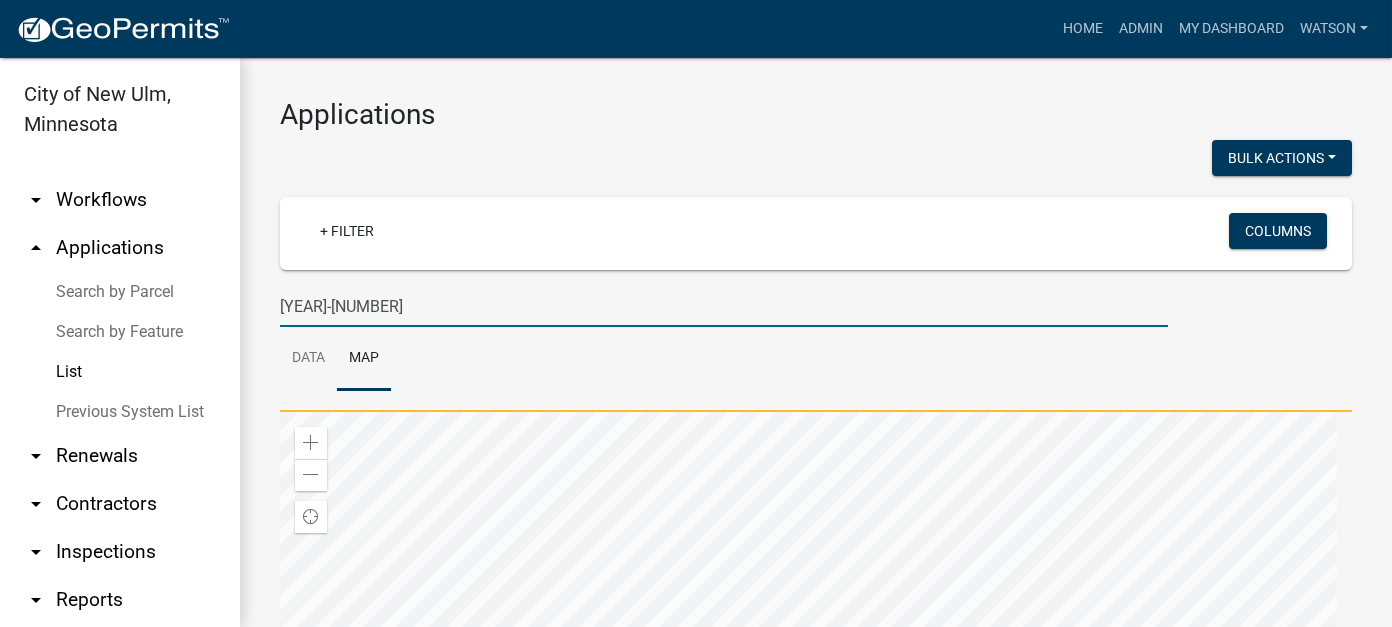 type on "2025-295" 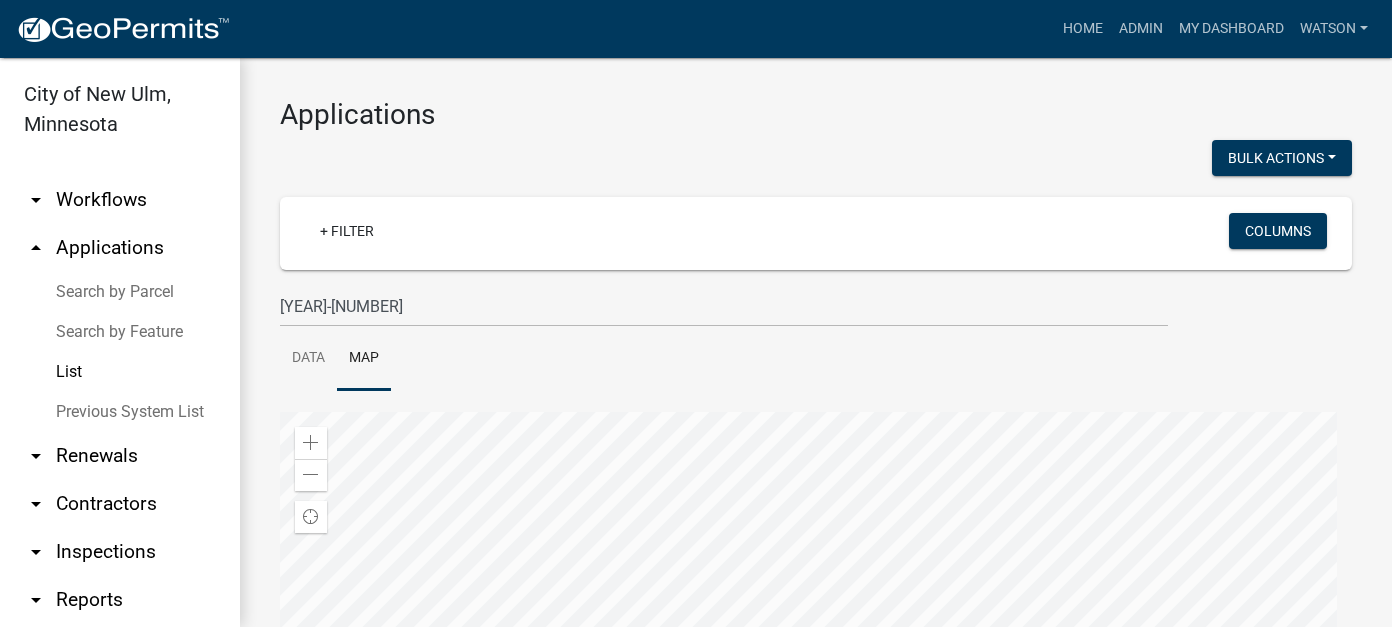 click on "List" at bounding box center (120, 372) 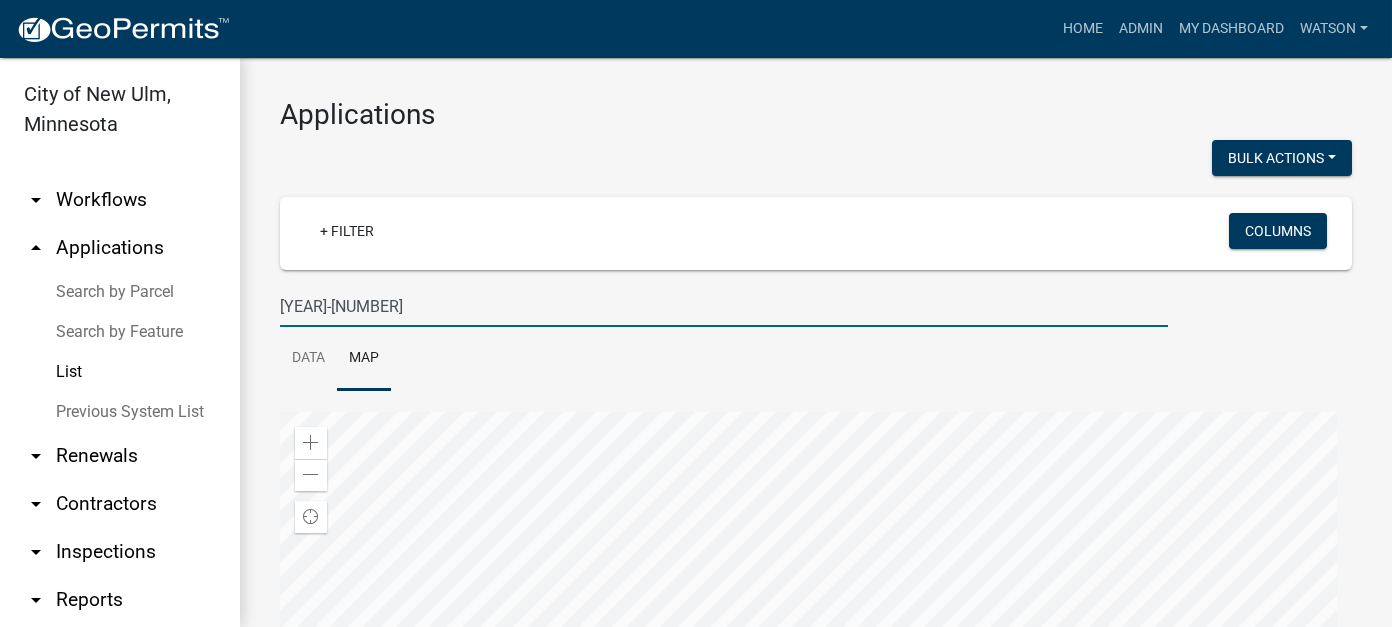 drag, startPoint x: 402, startPoint y: 308, endPoint x: 227, endPoint y: 289, distance: 176.02841 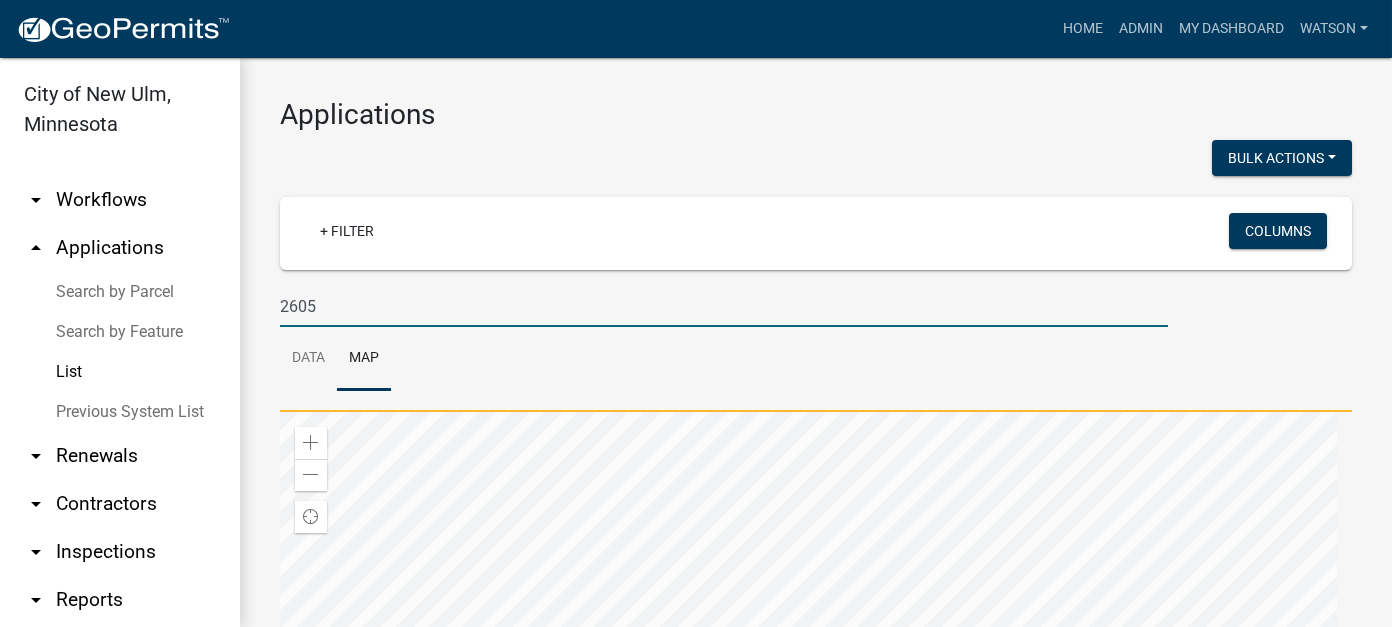type on "2605" 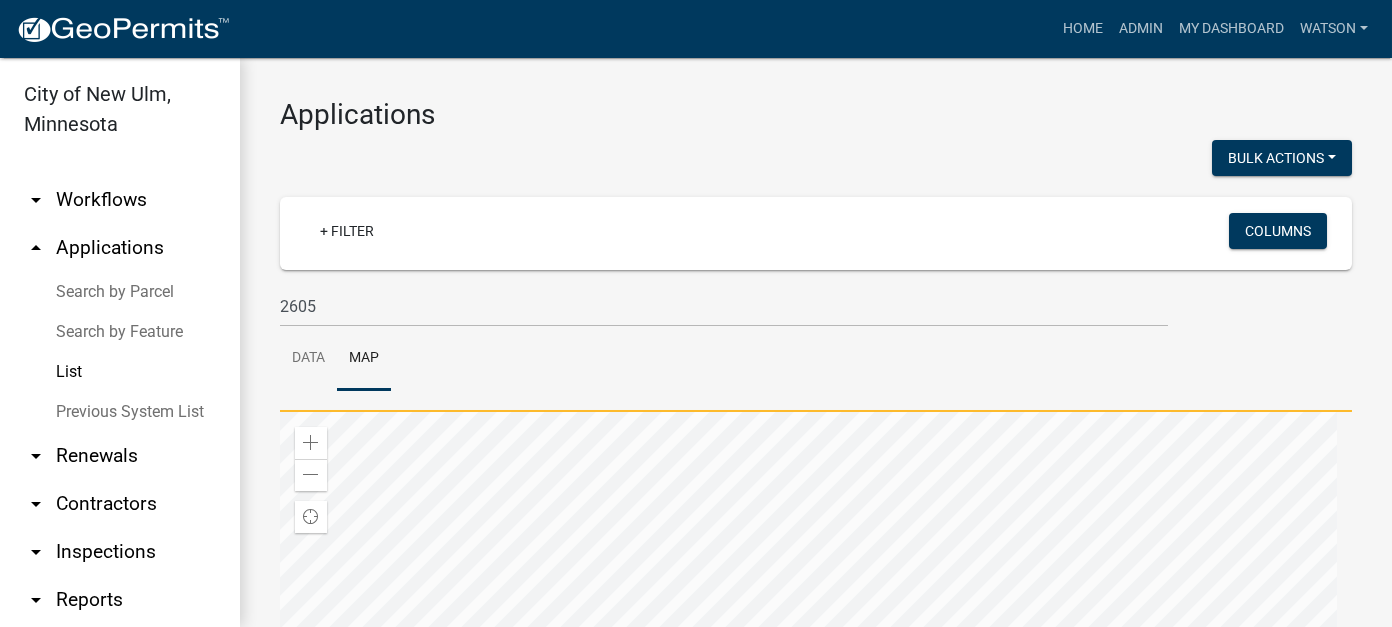 click on "List" at bounding box center [120, 372] 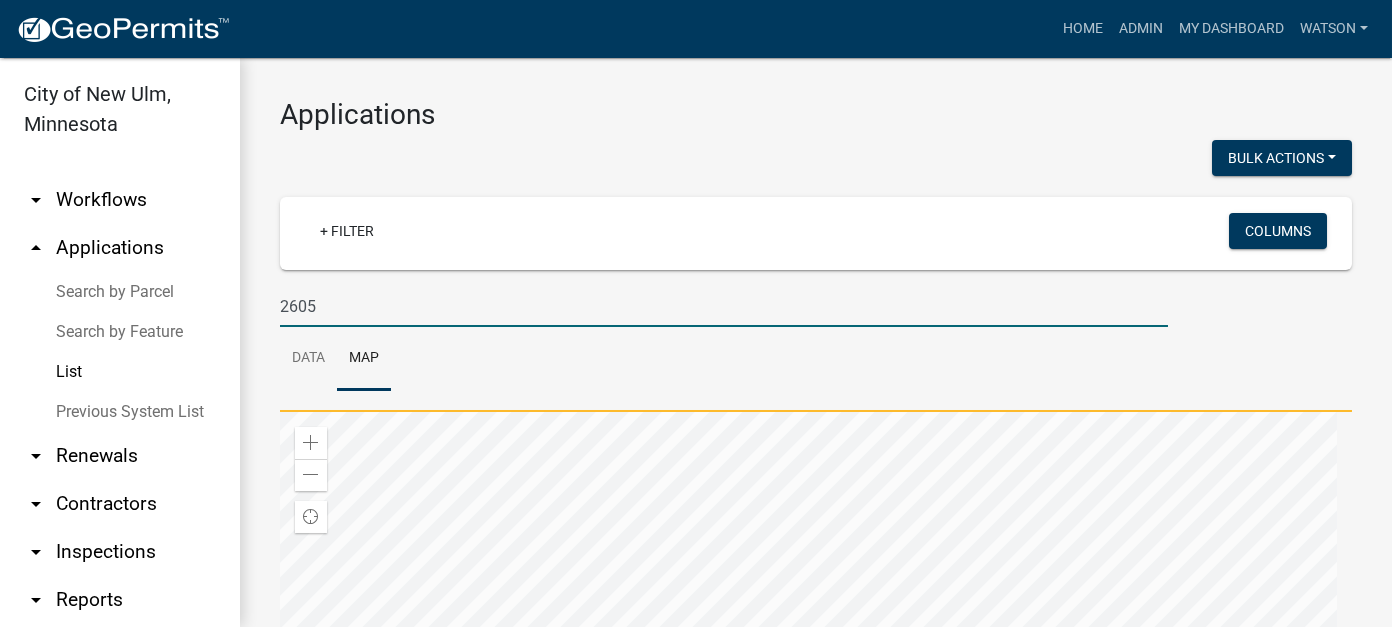 click on "2605" at bounding box center [724, 306] 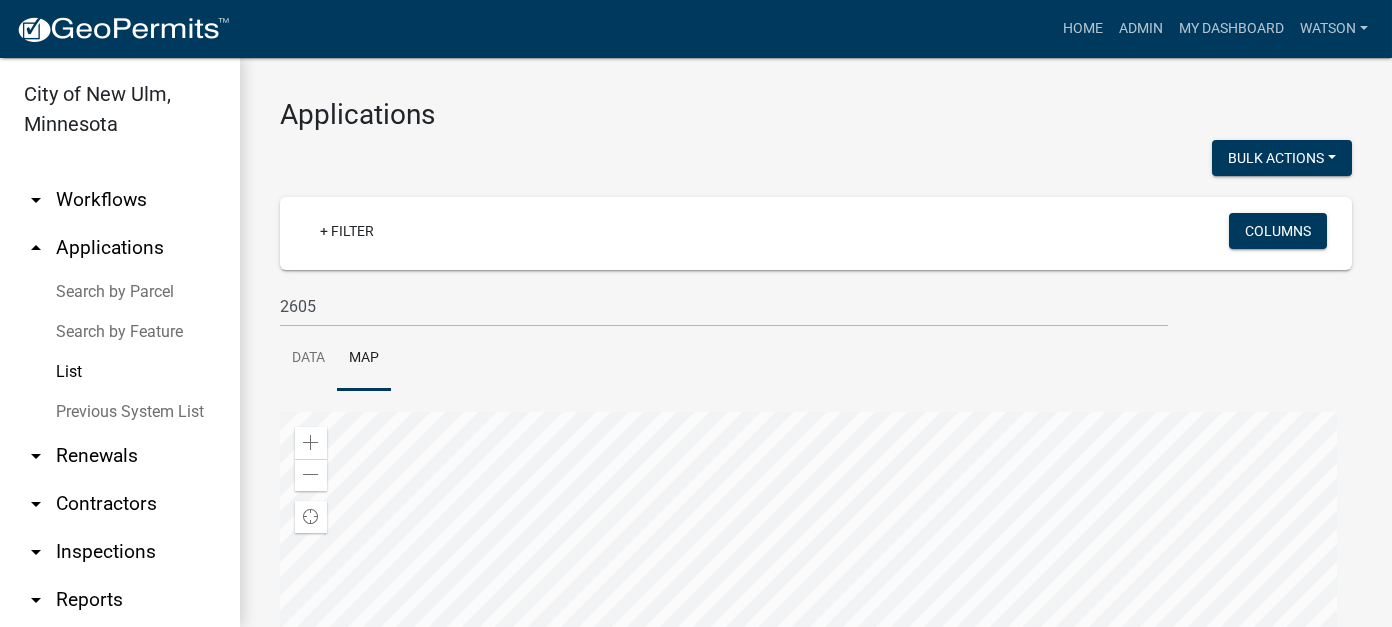 click on "List" at bounding box center [120, 372] 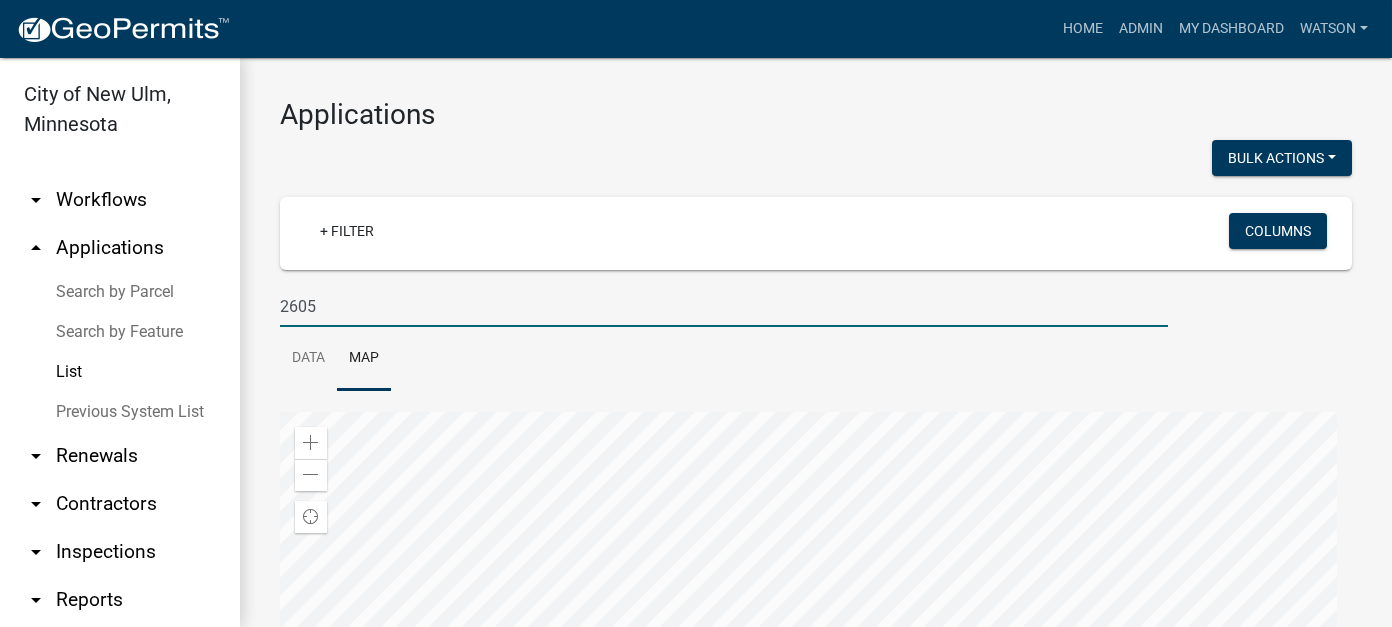 click on "2605" at bounding box center [724, 306] 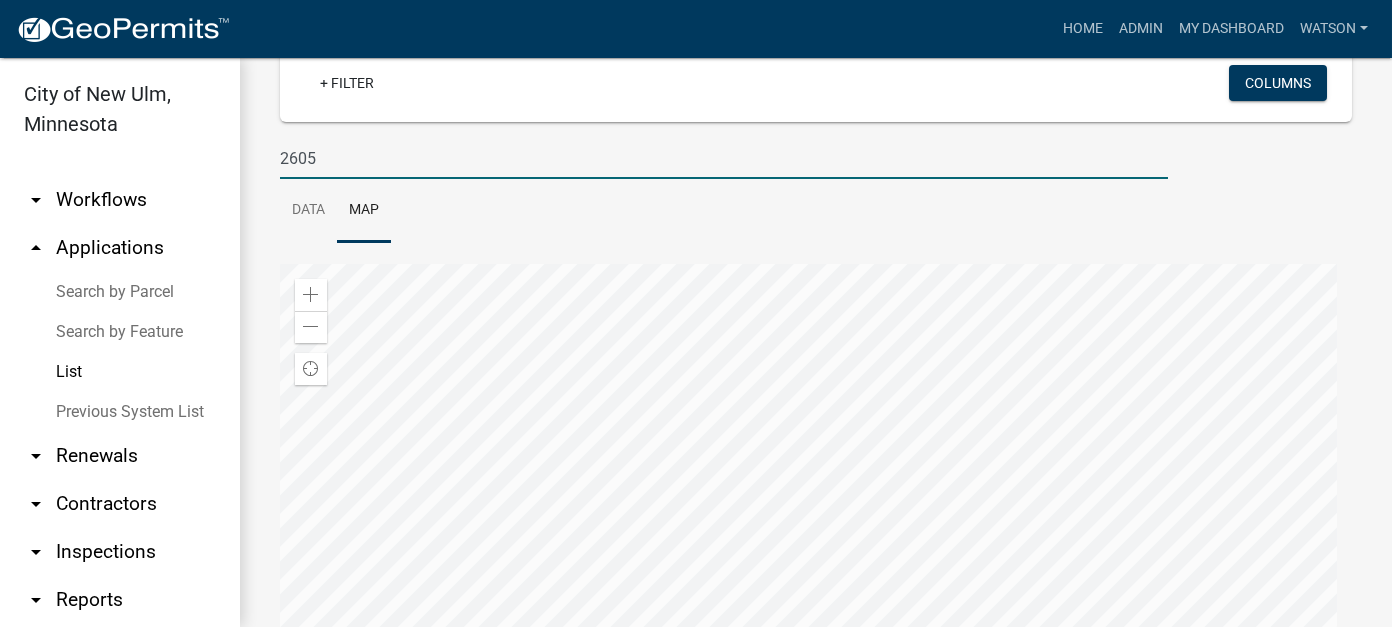 scroll, scrollTop: 323, scrollLeft: 0, axis: vertical 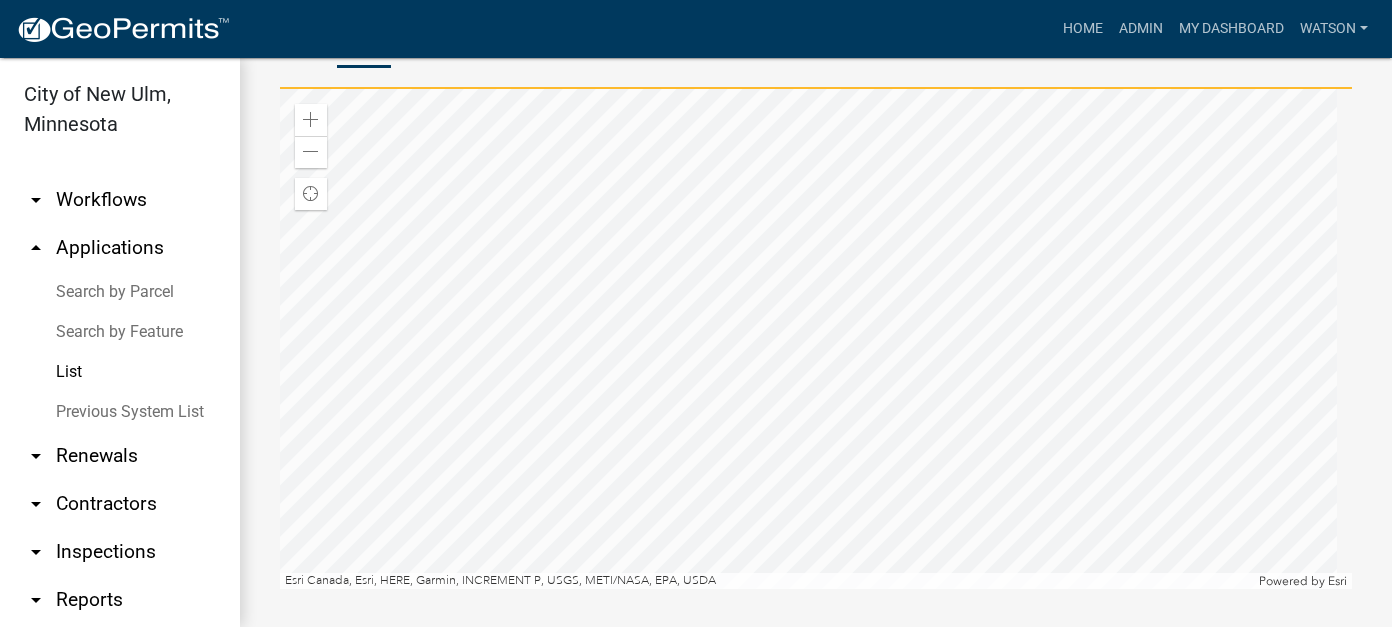 click on "arrow_drop_down   Workflows" at bounding box center [120, 200] 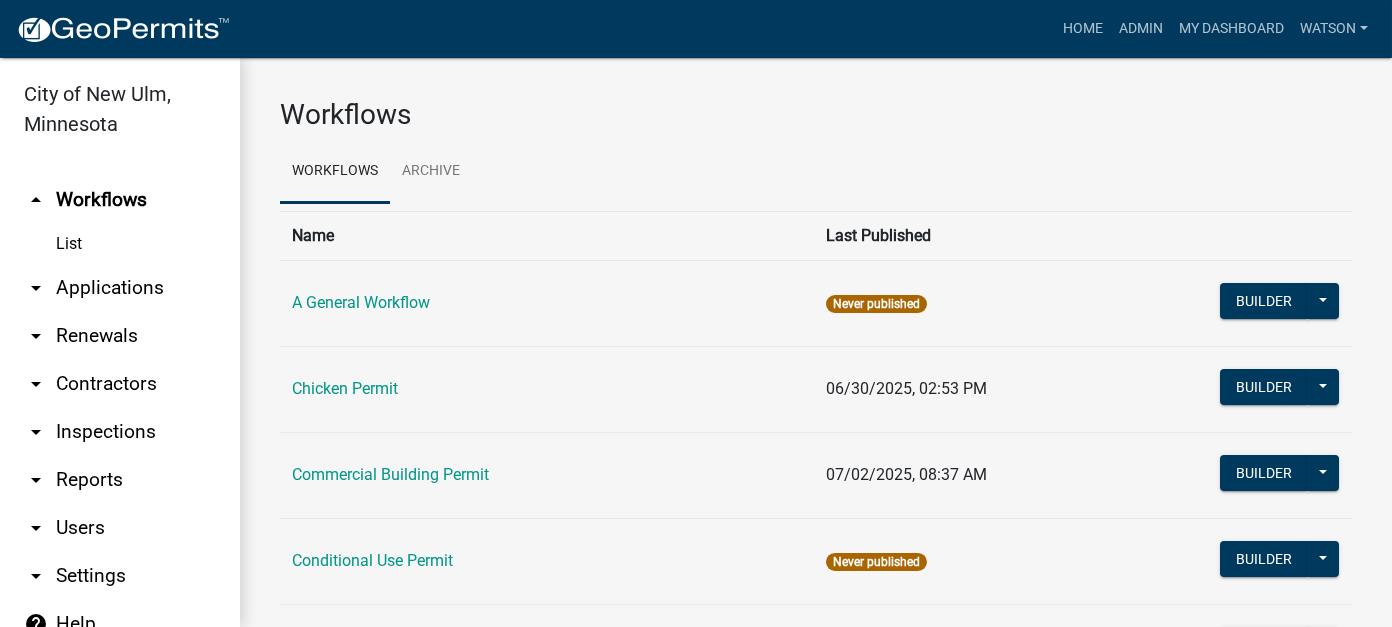 click on "arrow_drop_down   Applications" at bounding box center [120, 288] 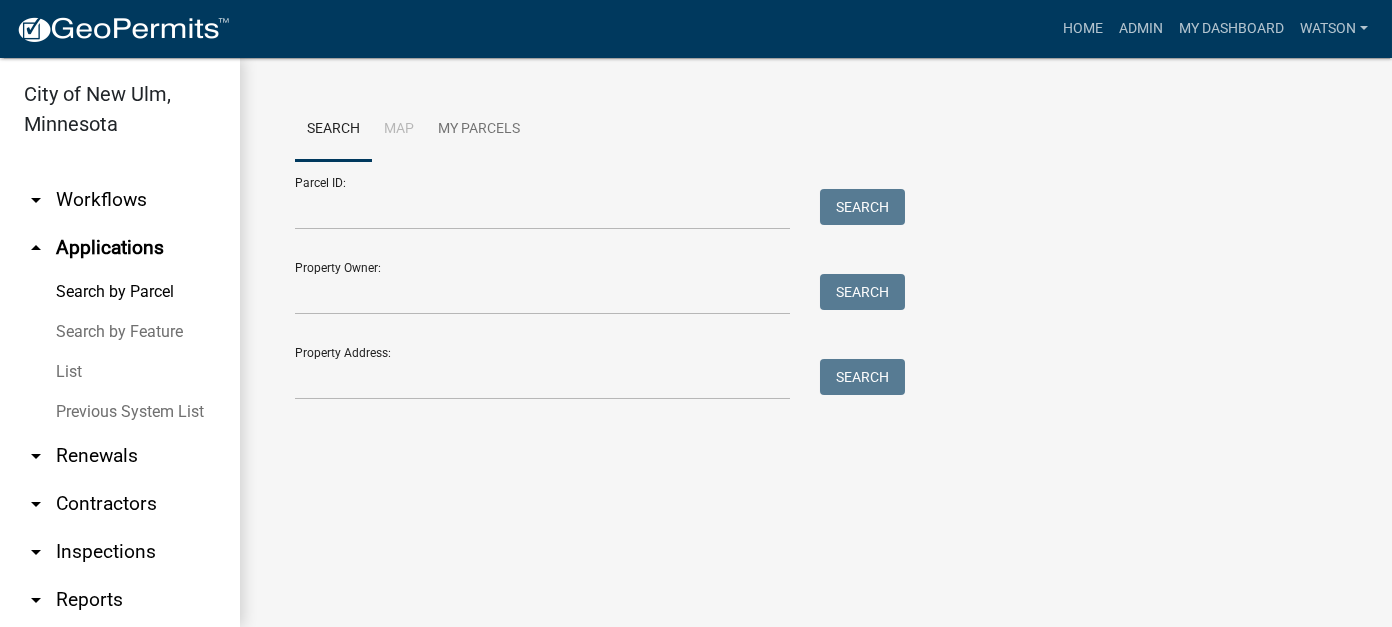 click on "List" at bounding box center (120, 372) 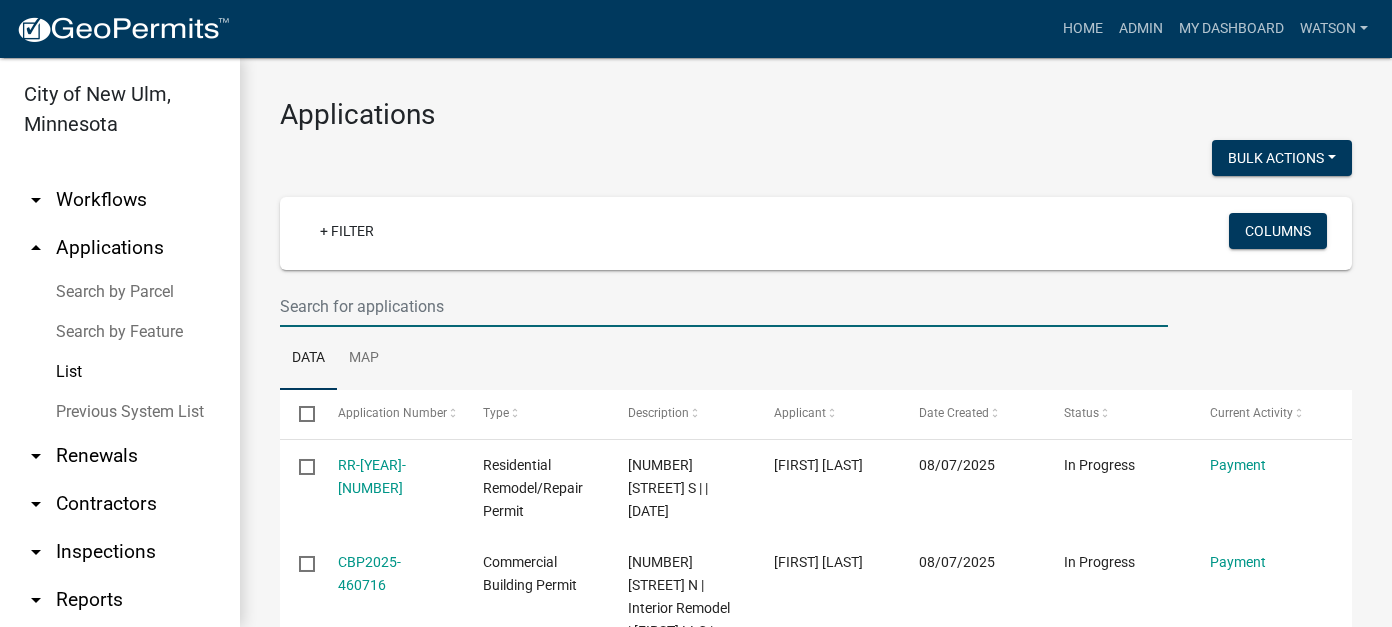 click at bounding box center [724, 306] 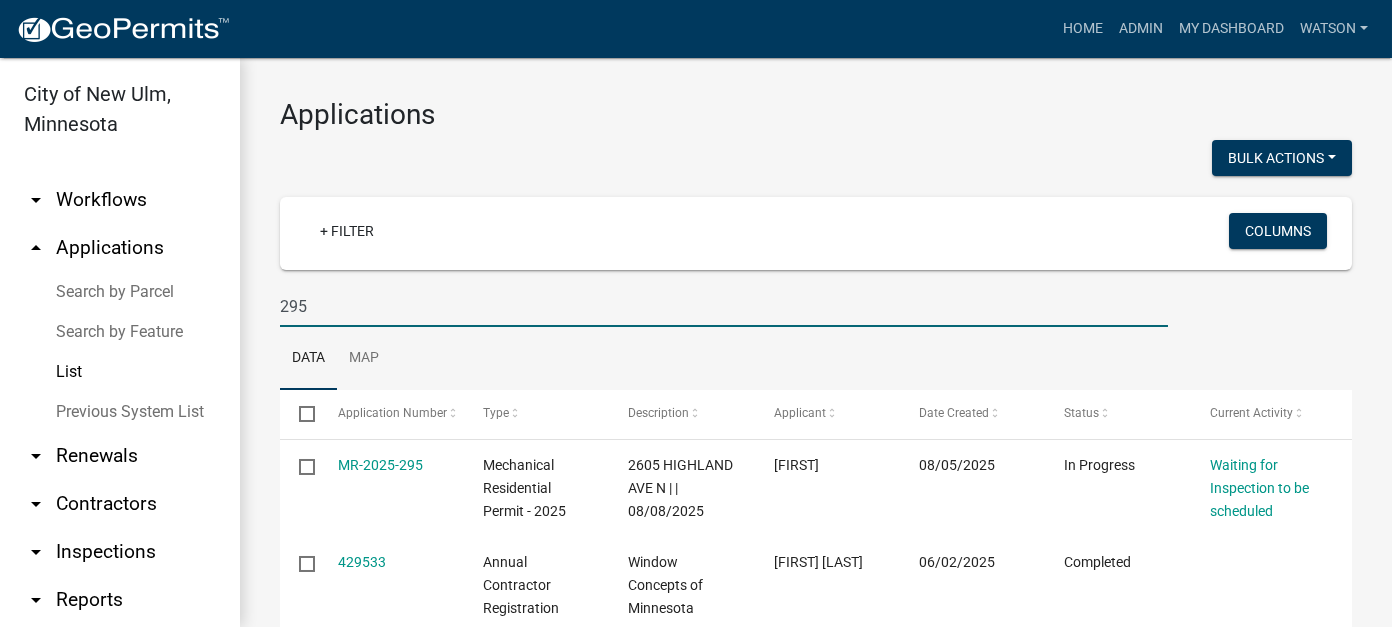 drag, startPoint x: 342, startPoint y: 301, endPoint x: 144, endPoint y: 270, distance: 200.41208 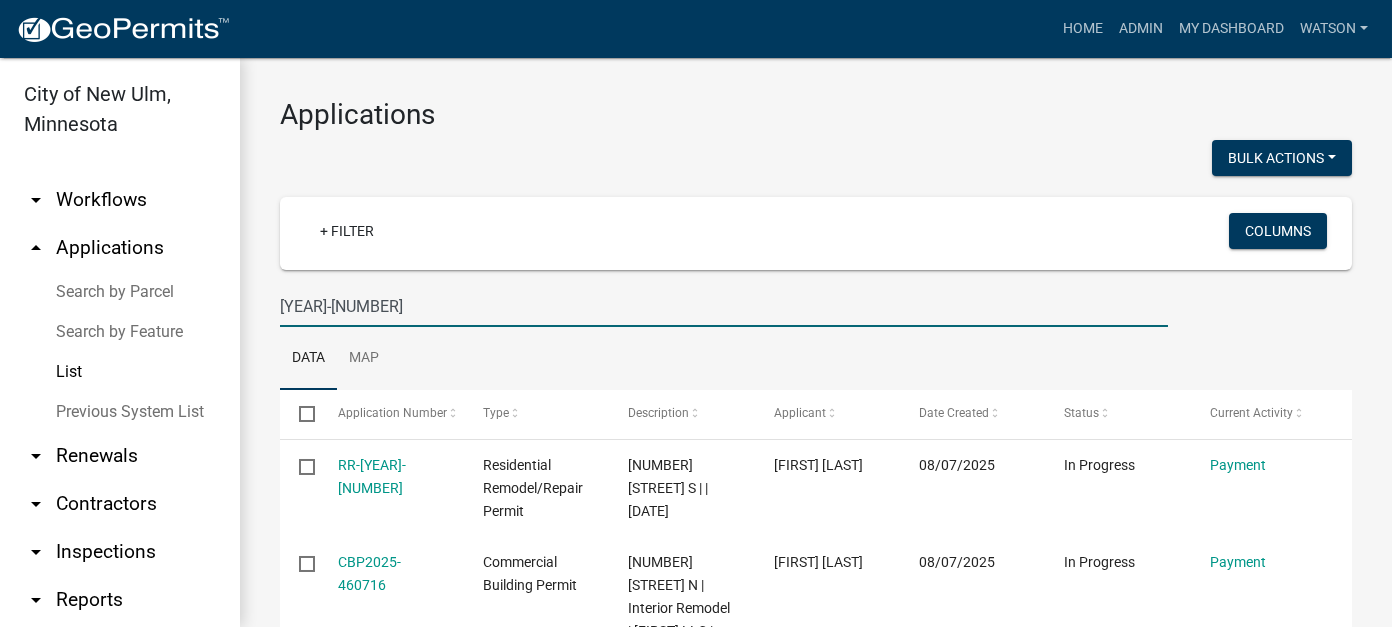 type on "2025-295" 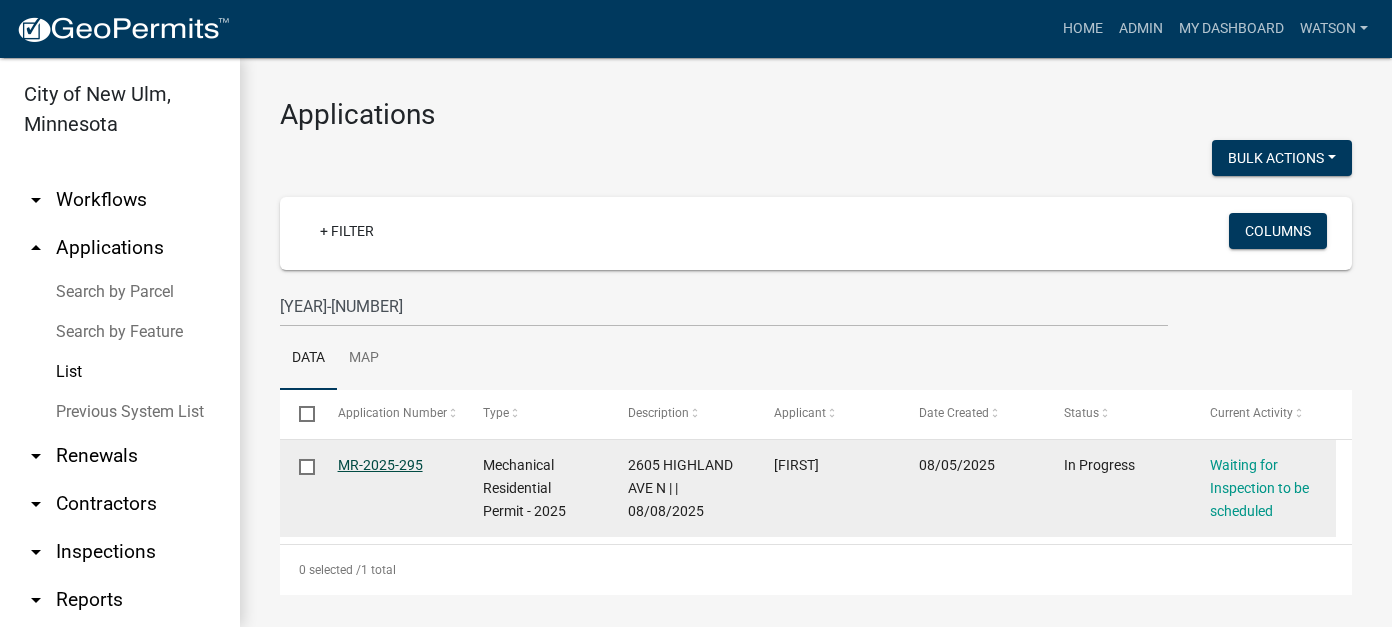 click on "MR-2025-295" 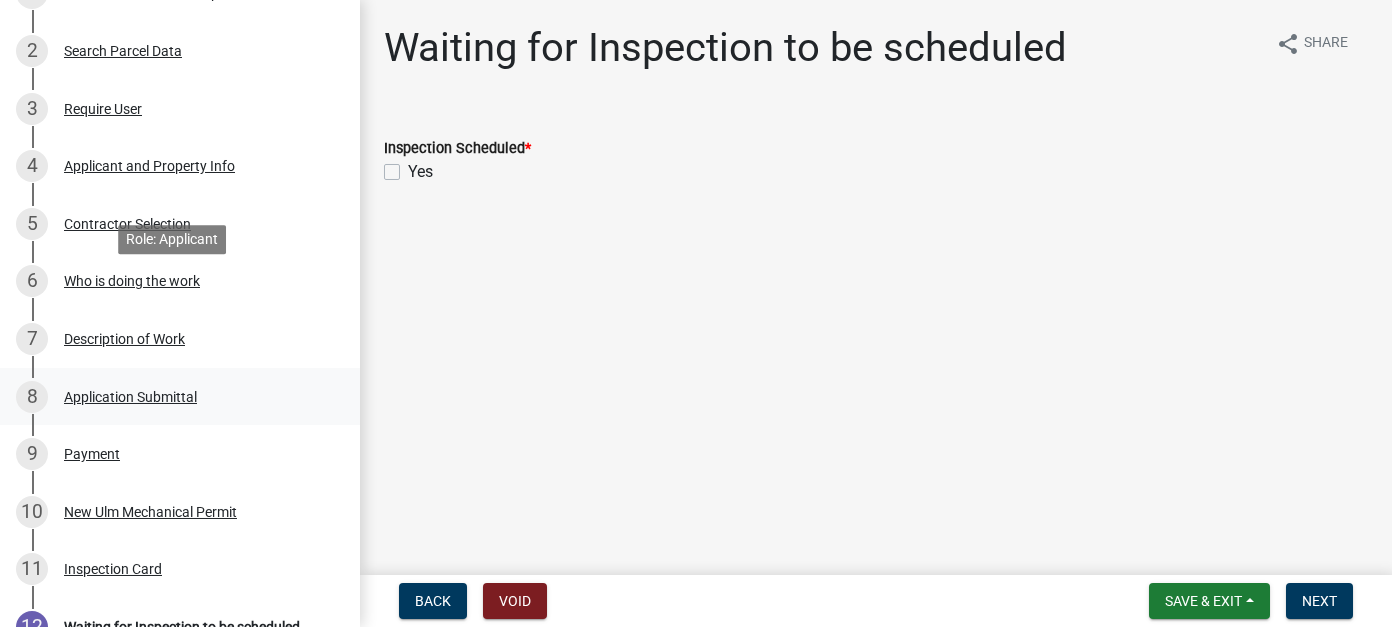 scroll, scrollTop: 0, scrollLeft: 0, axis: both 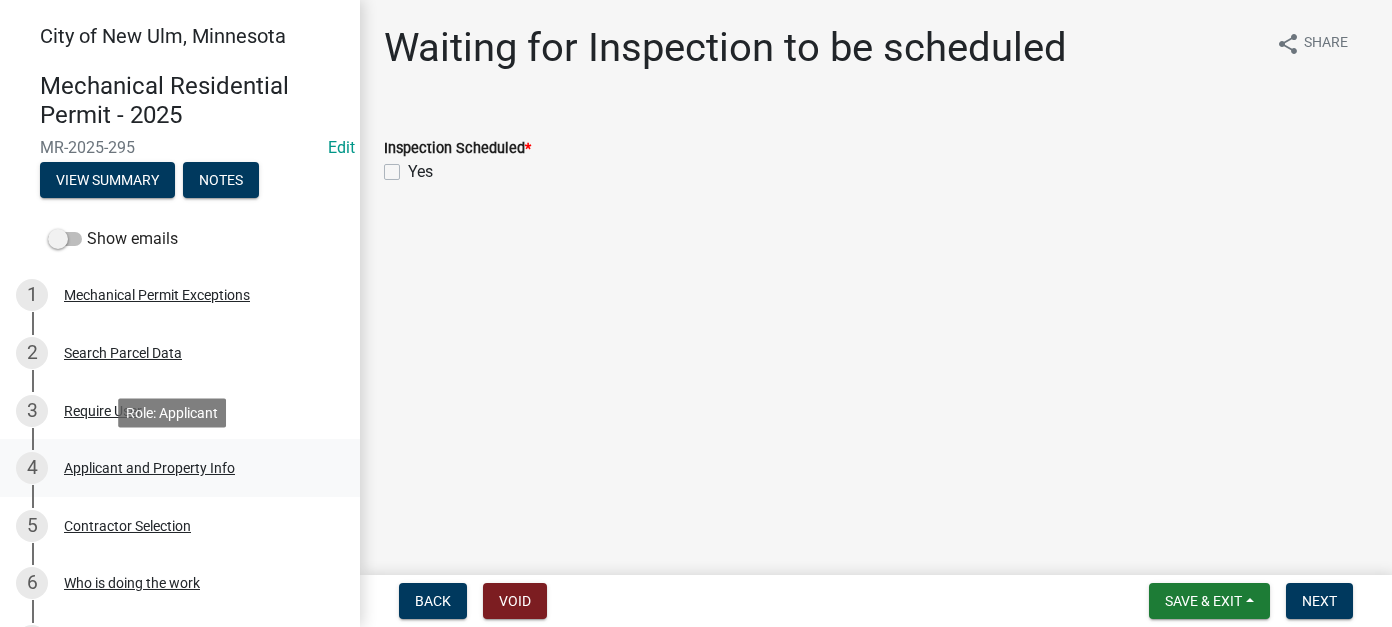 click on "Applicant and Property Info" at bounding box center (149, 468) 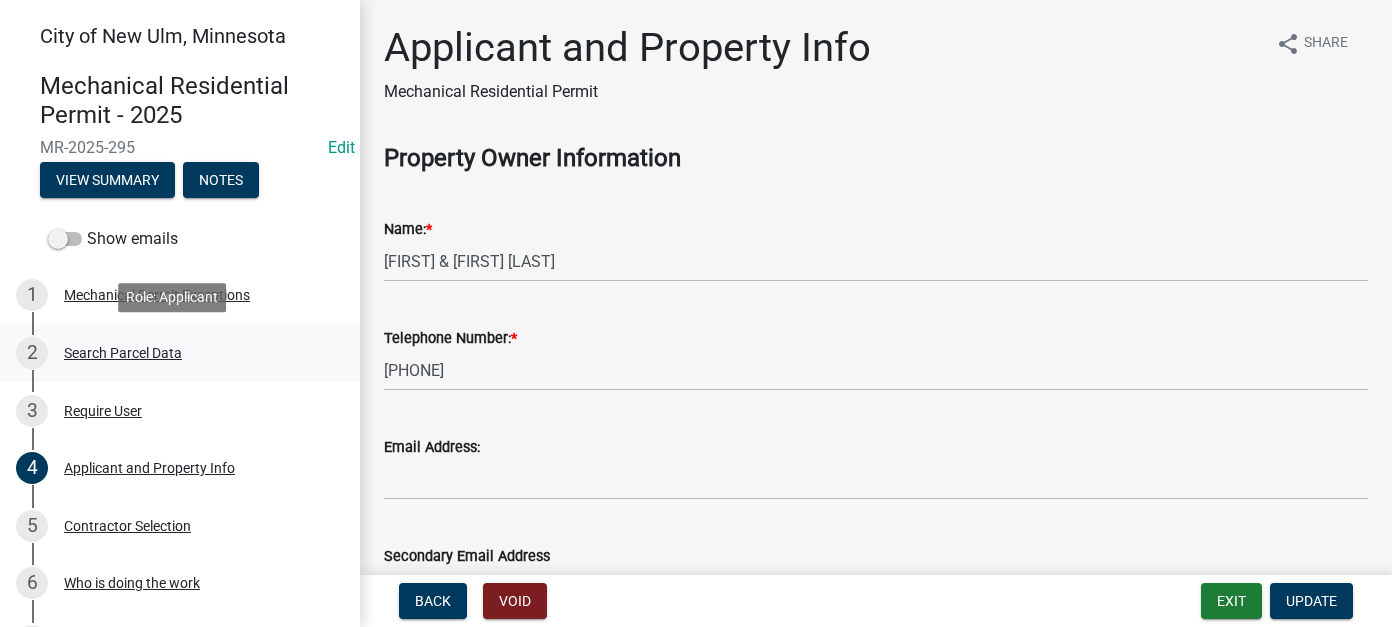 click on "Search Parcel Data" at bounding box center [123, 353] 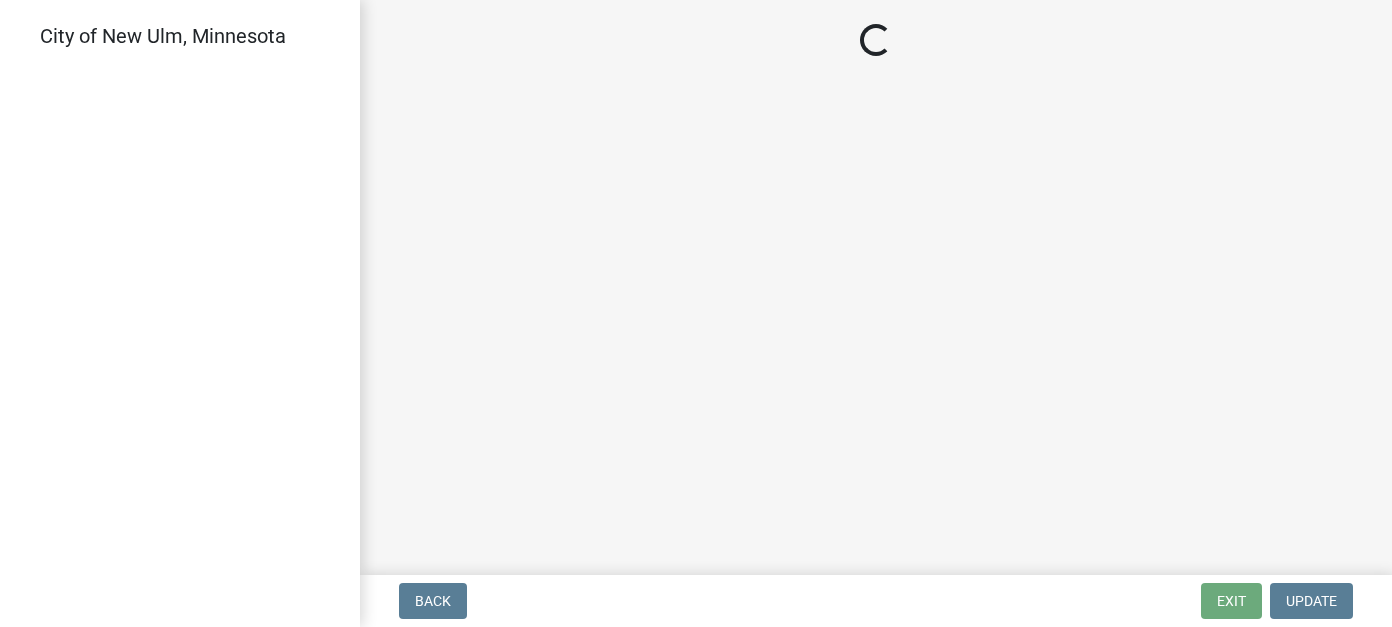 scroll, scrollTop: 0, scrollLeft: 0, axis: both 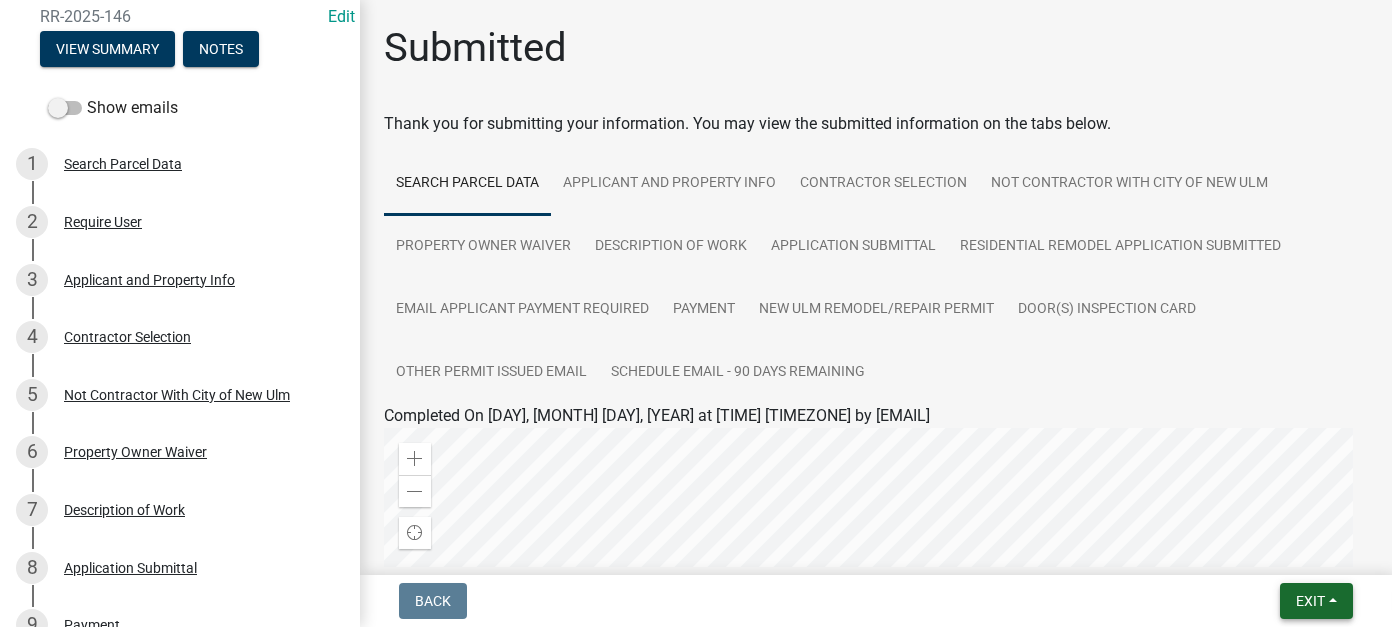 click on "Exit" at bounding box center [1310, 601] 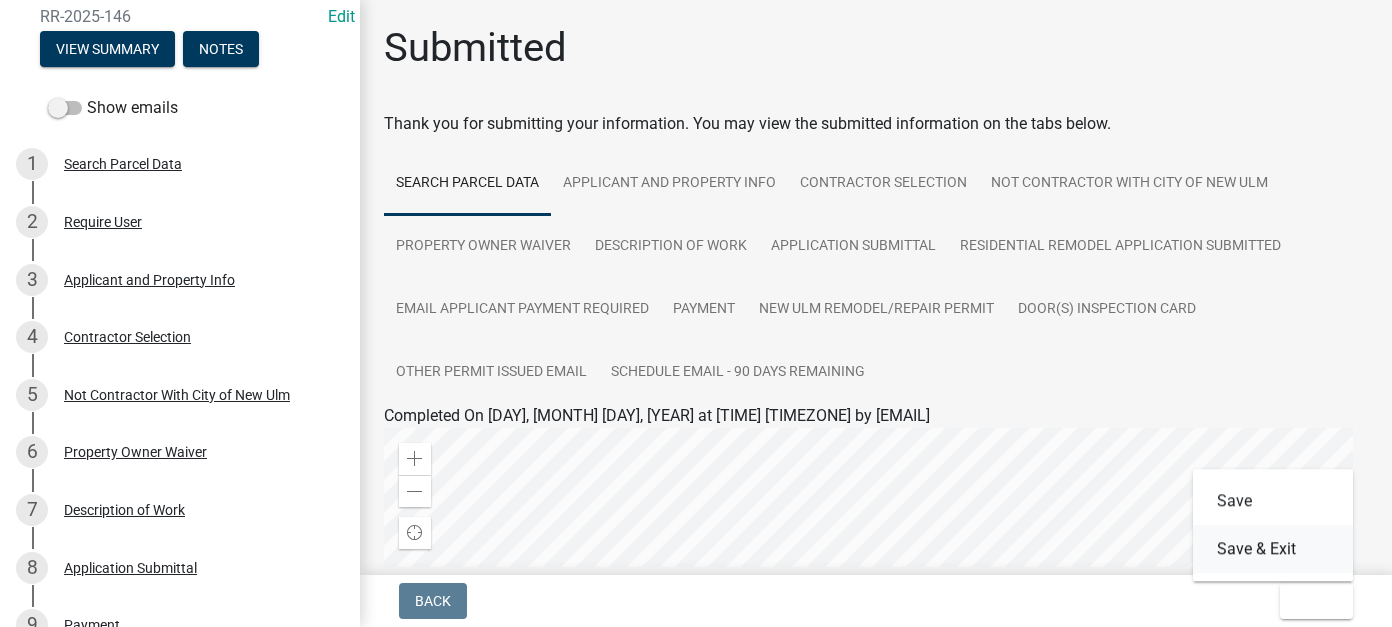 click on "Save & Exit" at bounding box center [1273, 549] 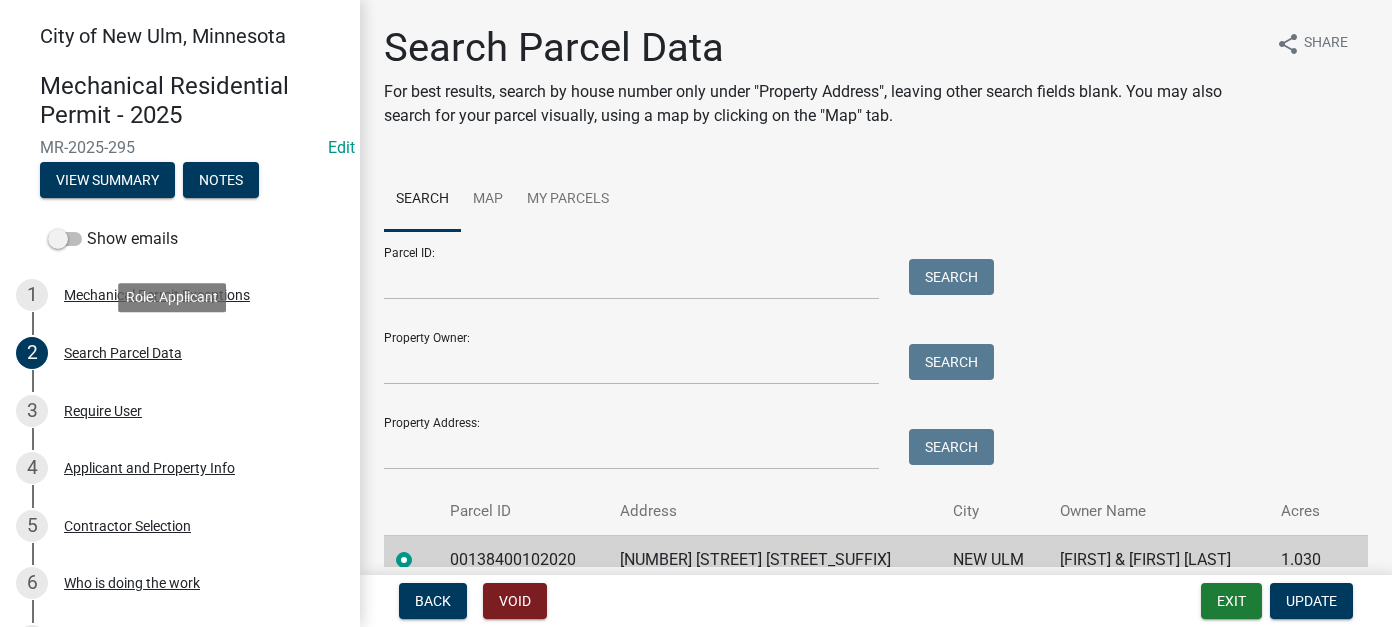scroll, scrollTop: 0, scrollLeft: 0, axis: both 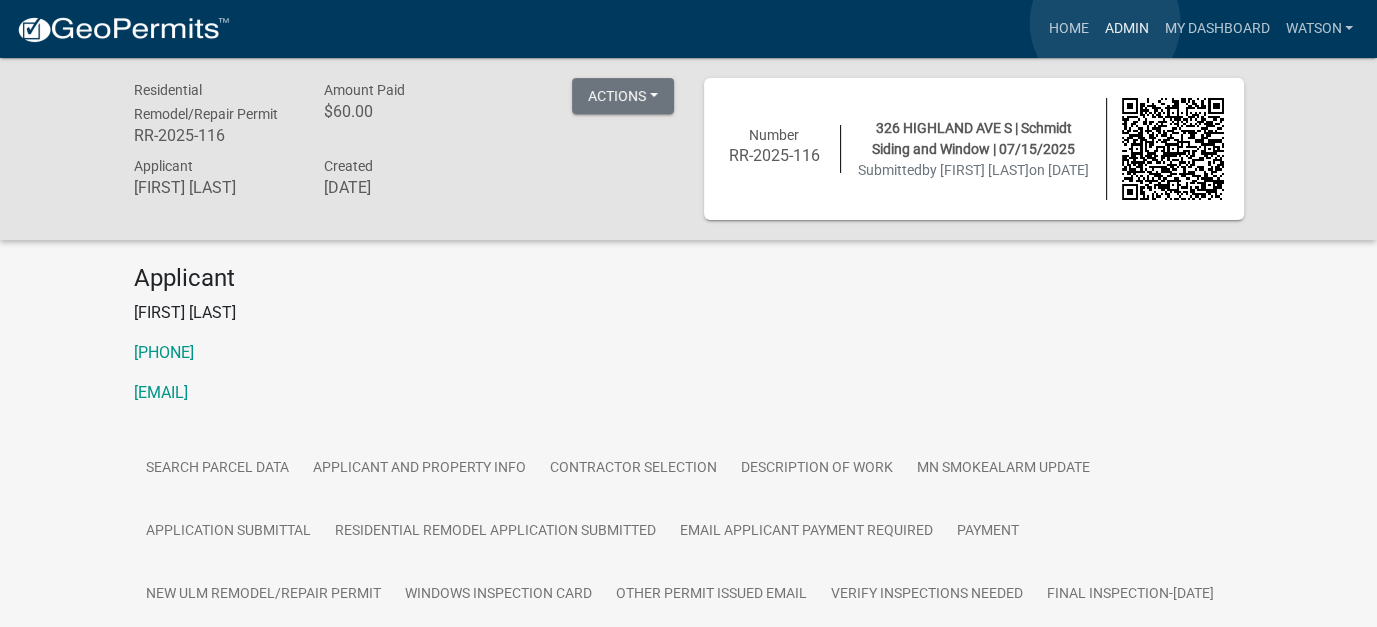 click on "Admin" at bounding box center (1126, 29) 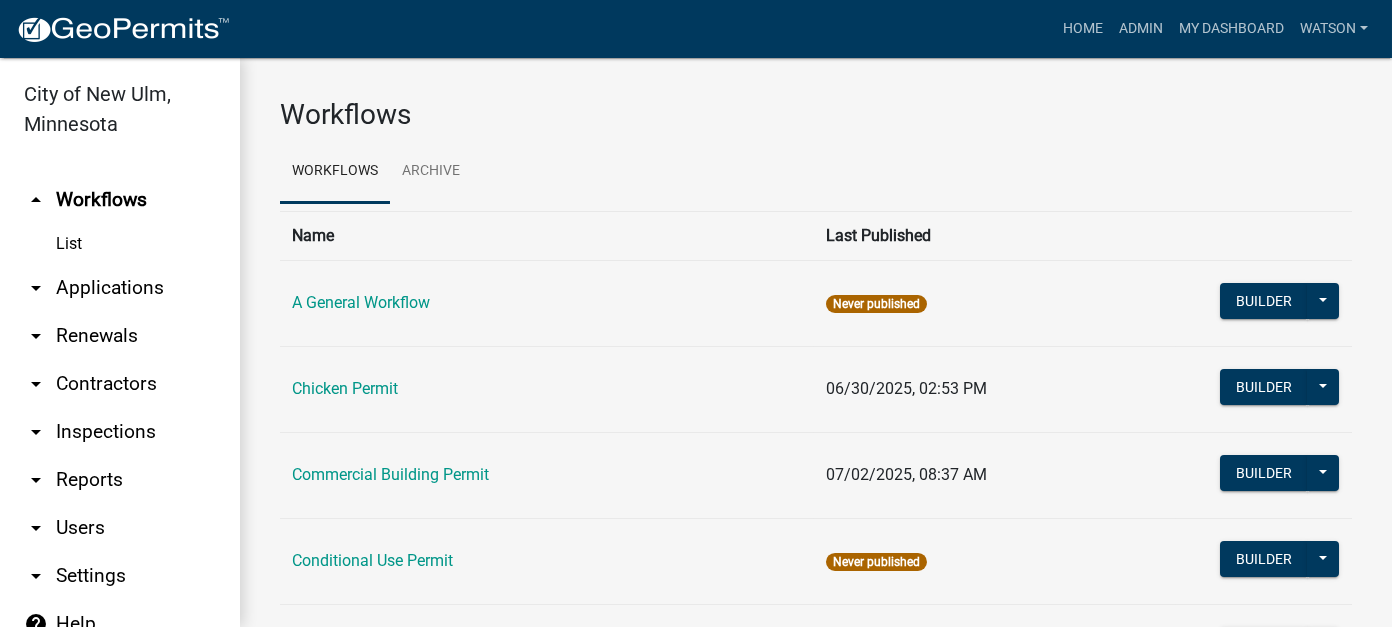 click on "arrow_drop_down   Applications" at bounding box center (120, 288) 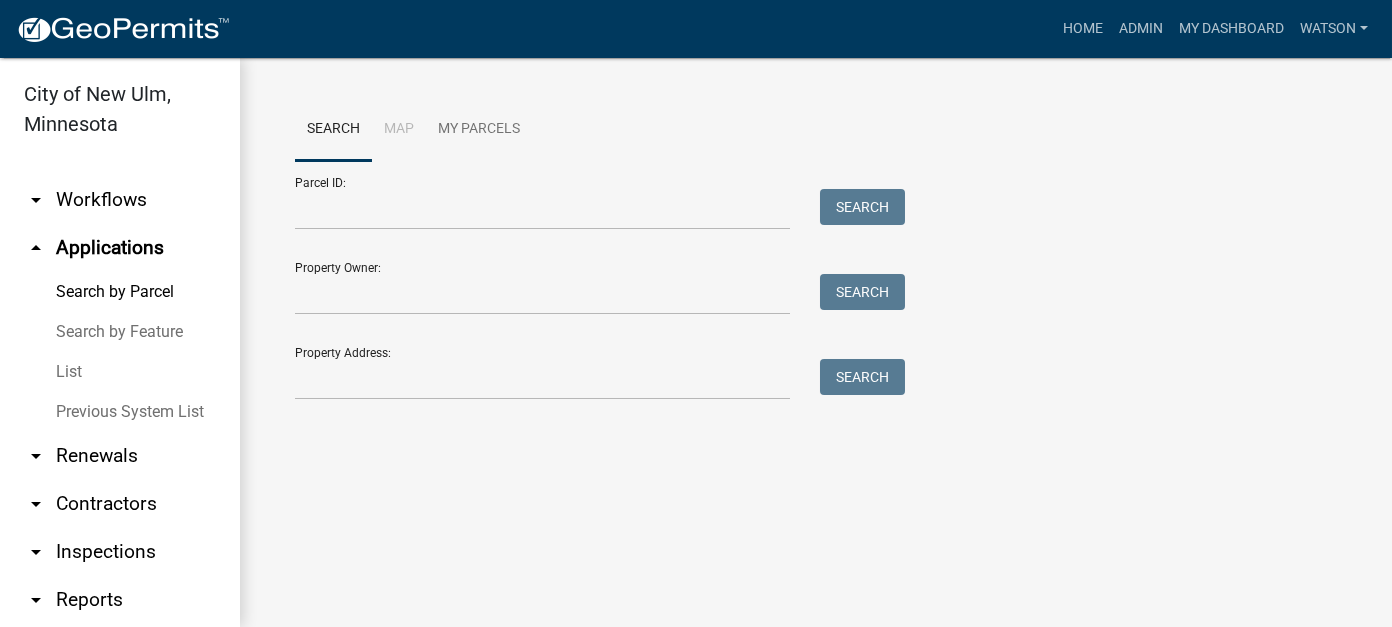 click on "List" at bounding box center [120, 372] 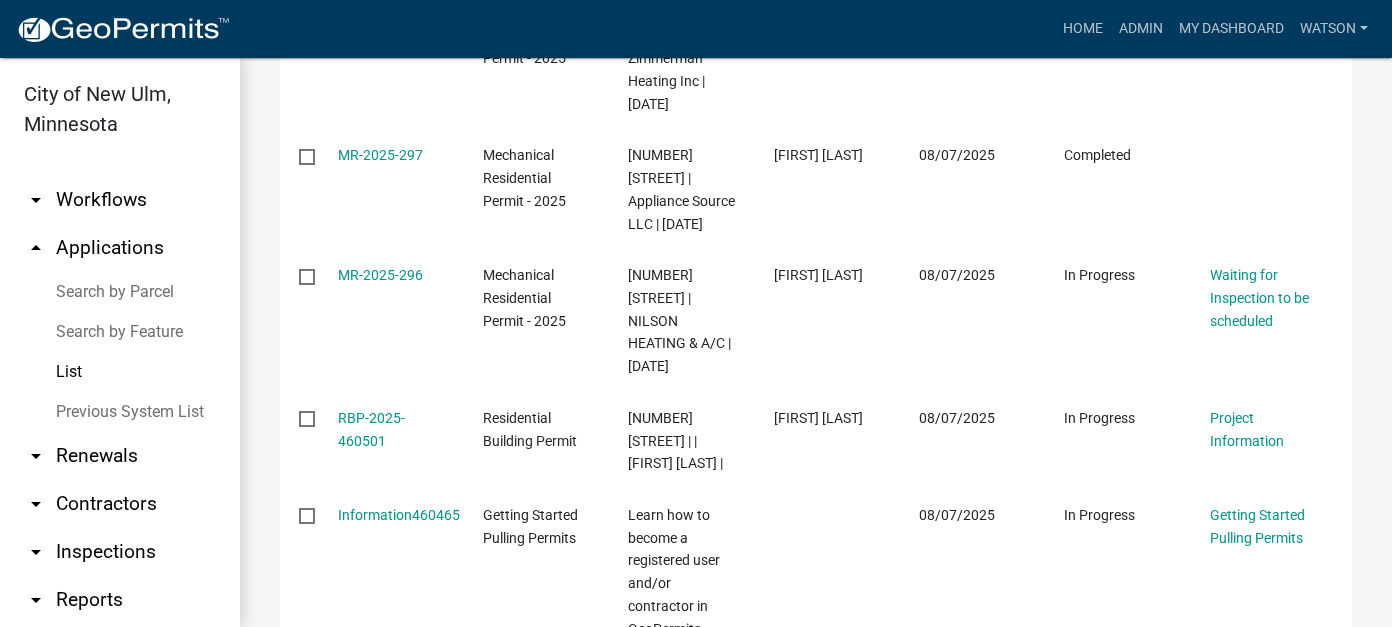 scroll, scrollTop: 700, scrollLeft: 0, axis: vertical 